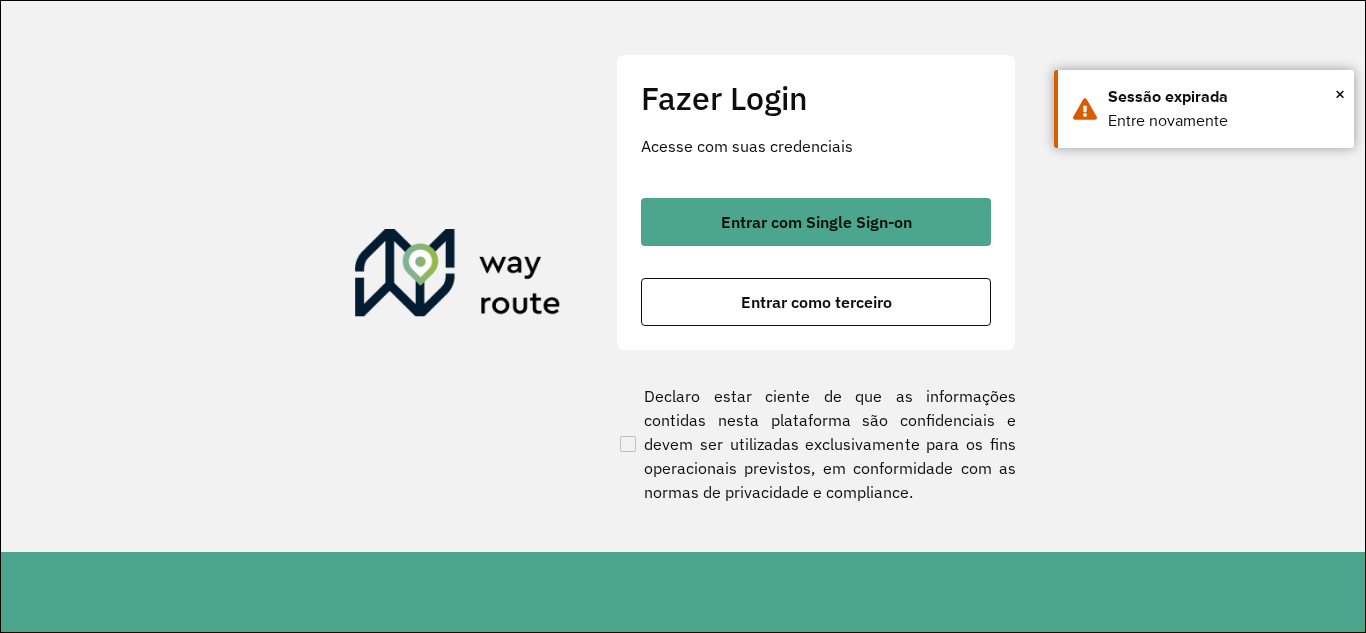 scroll, scrollTop: 0, scrollLeft: 0, axis: both 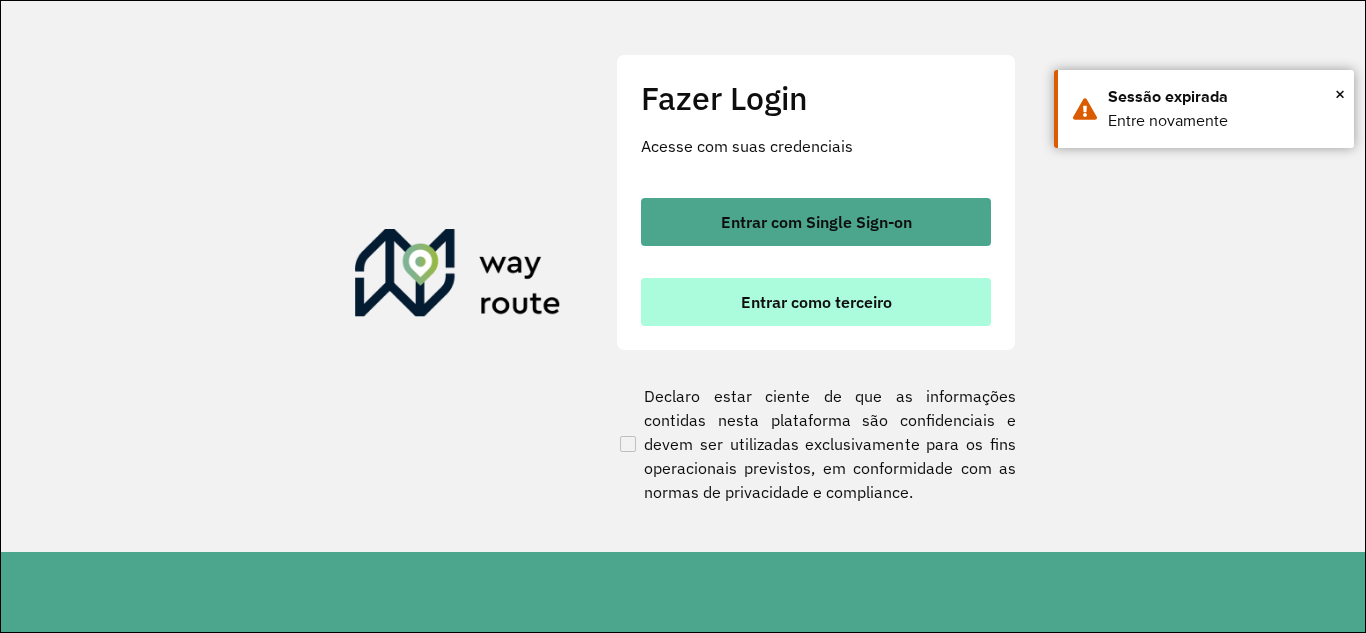 click on "Entrar como terceiro" at bounding box center (816, 302) 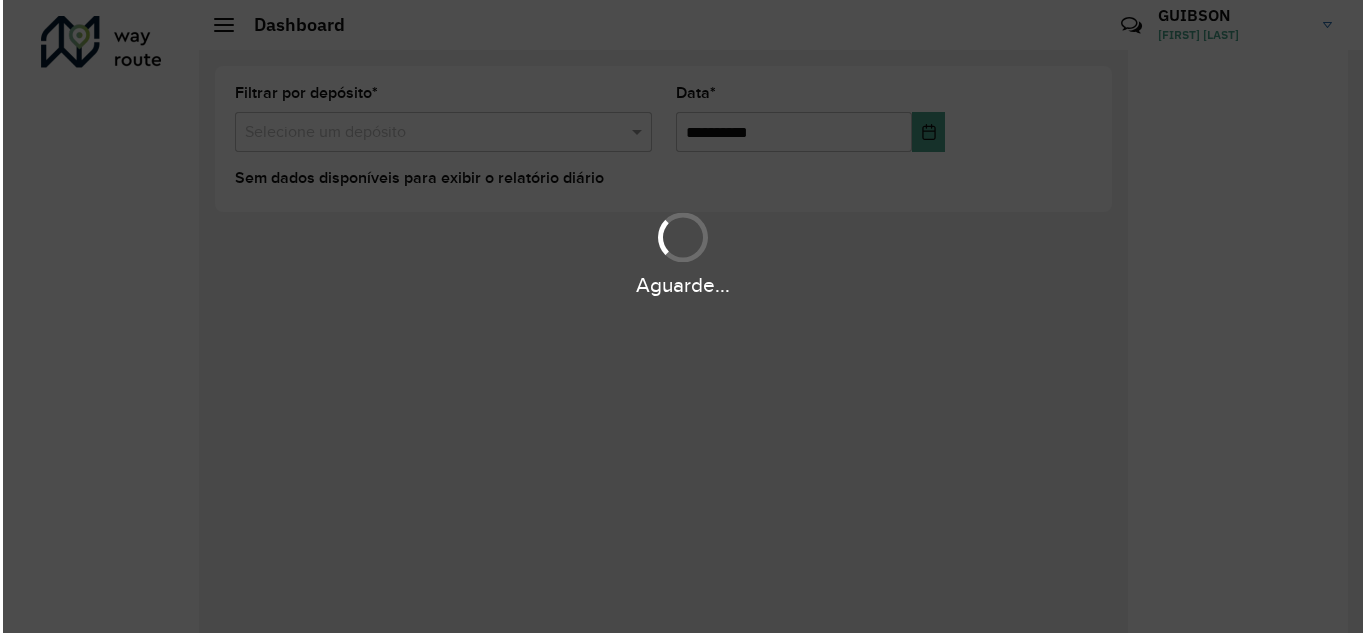 scroll, scrollTop: 0, scrollLeft: 0, axis: both 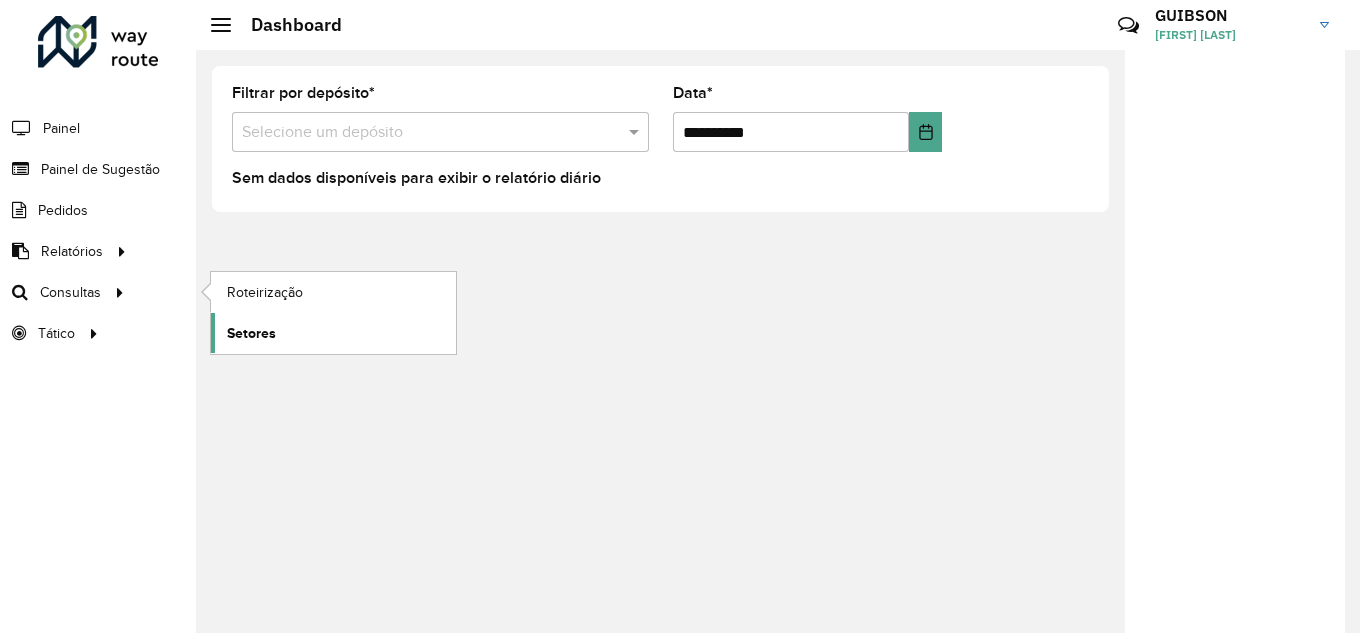 click on "Setores" 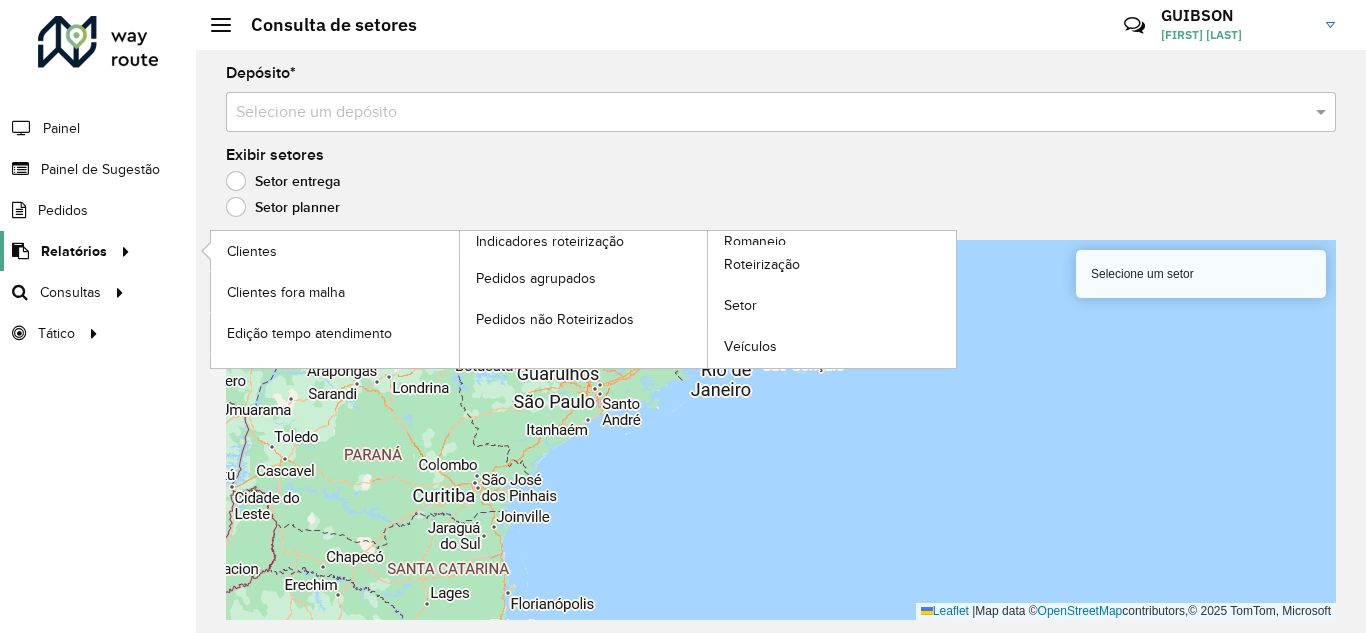 click on "Relatórios" 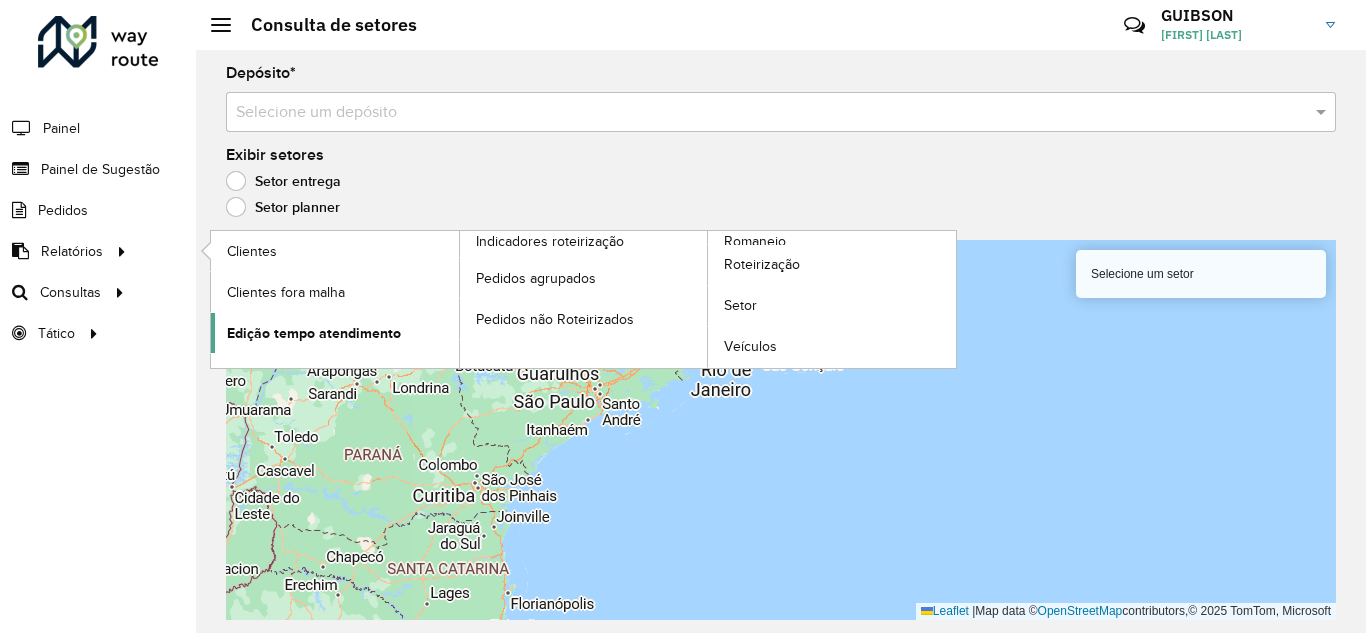 click on "Edição tempo atendimento" 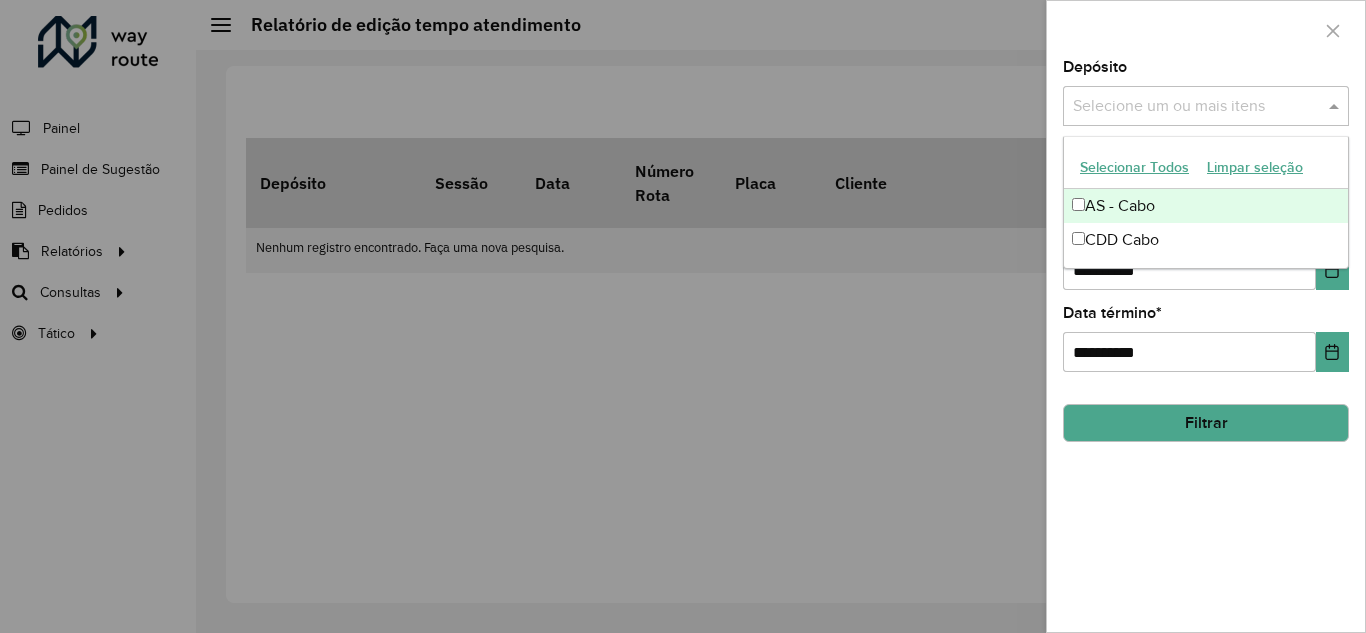 click at bounding box center [1196, 107] 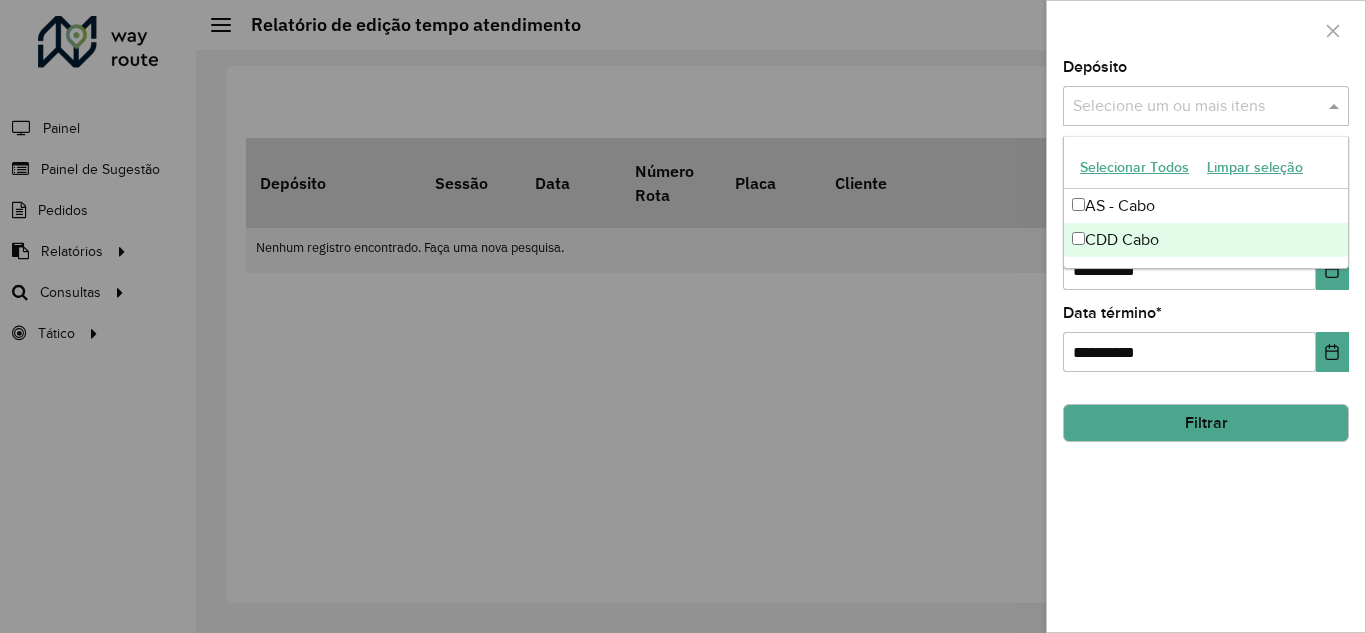 click on "CDD Cabo" at bounding box center (1206, 240) 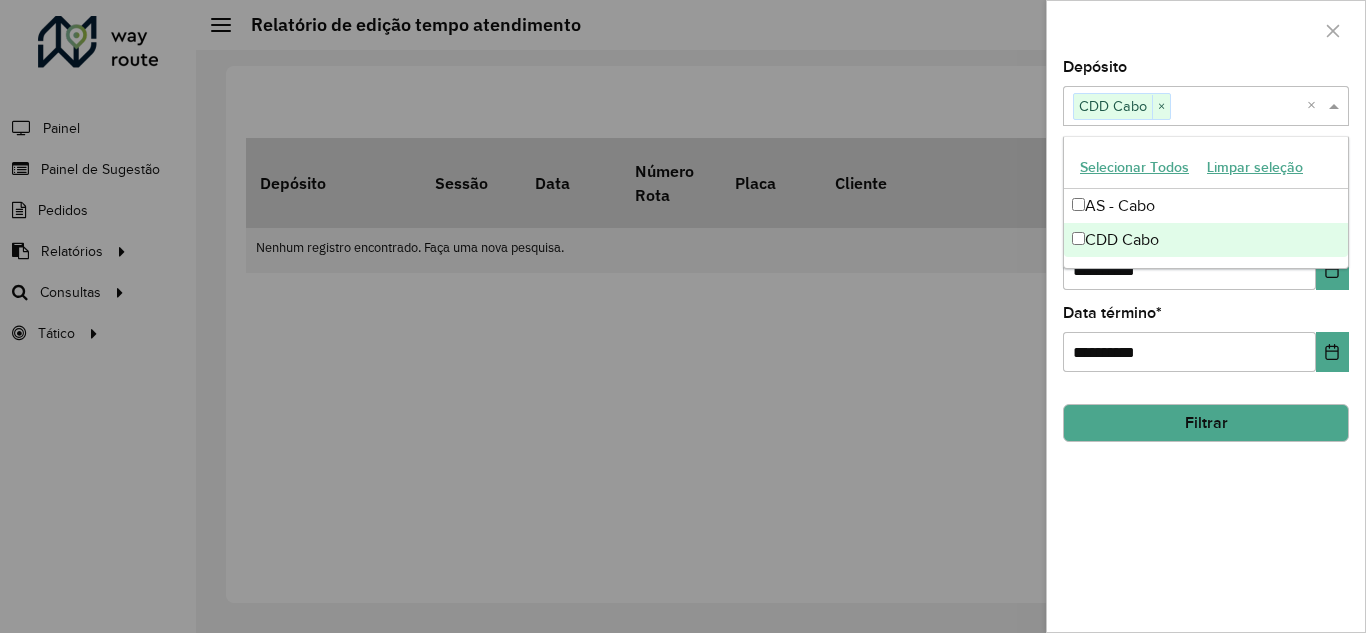 click on "Filtrar" 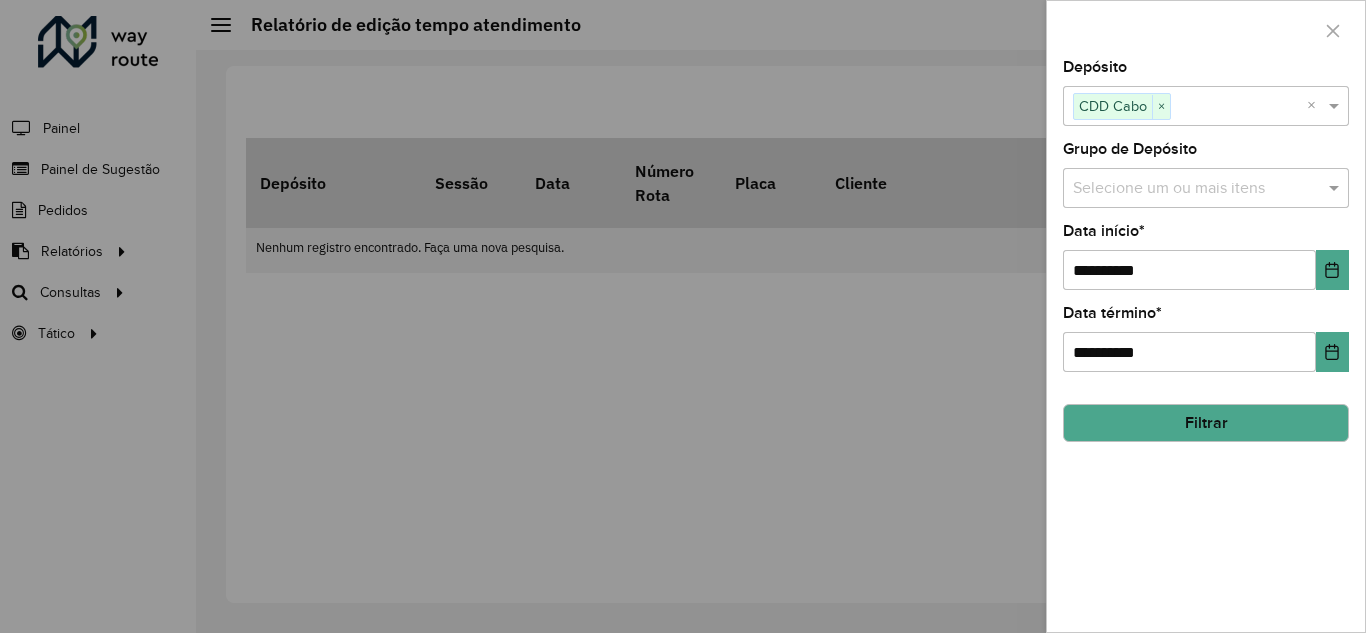 click on "Grupo de Depósito" 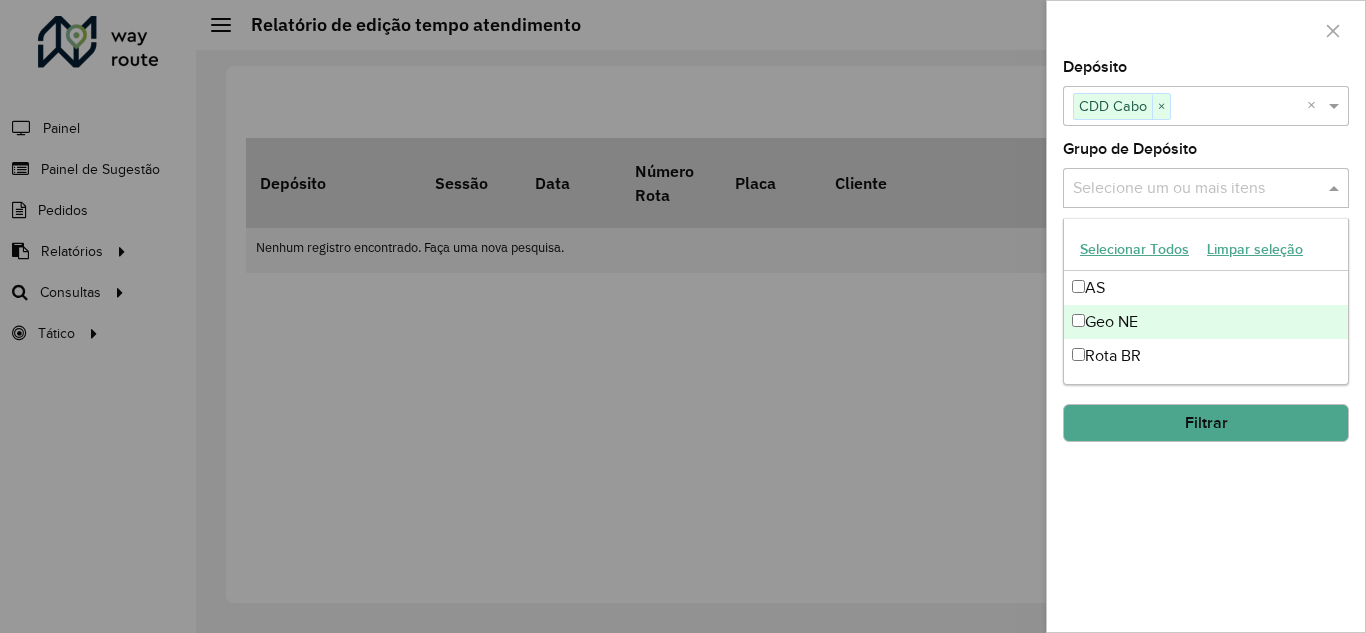 click on "Geo NE" at bounding box center [1206, 322] 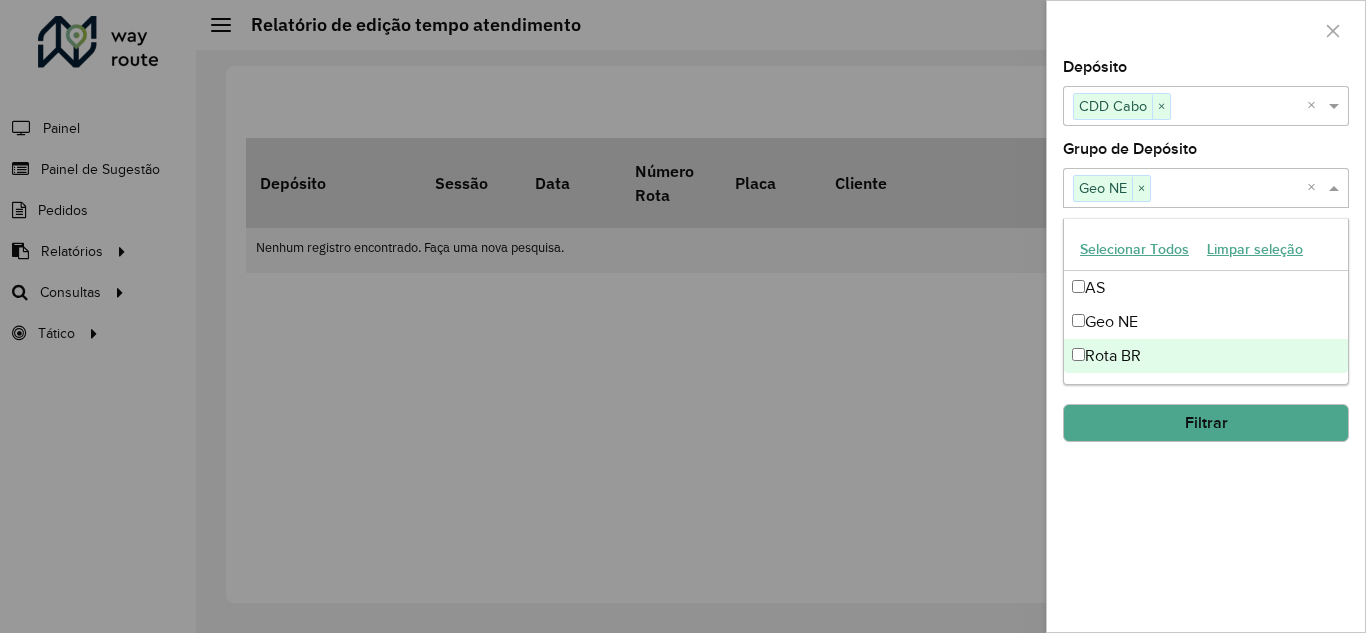 click on "Selecionar Todos   Limpar seleção   AS   Geo NE   Rota BR" at bounding box center [1206, 301] 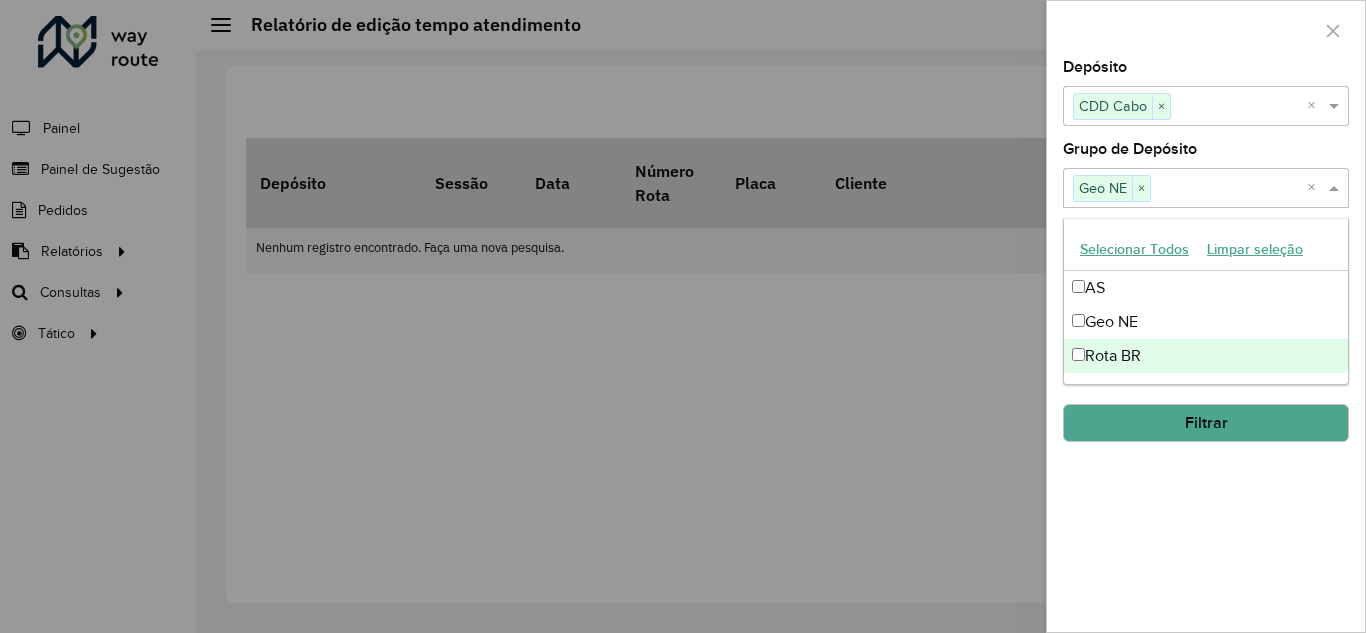 click on "Filtrar" 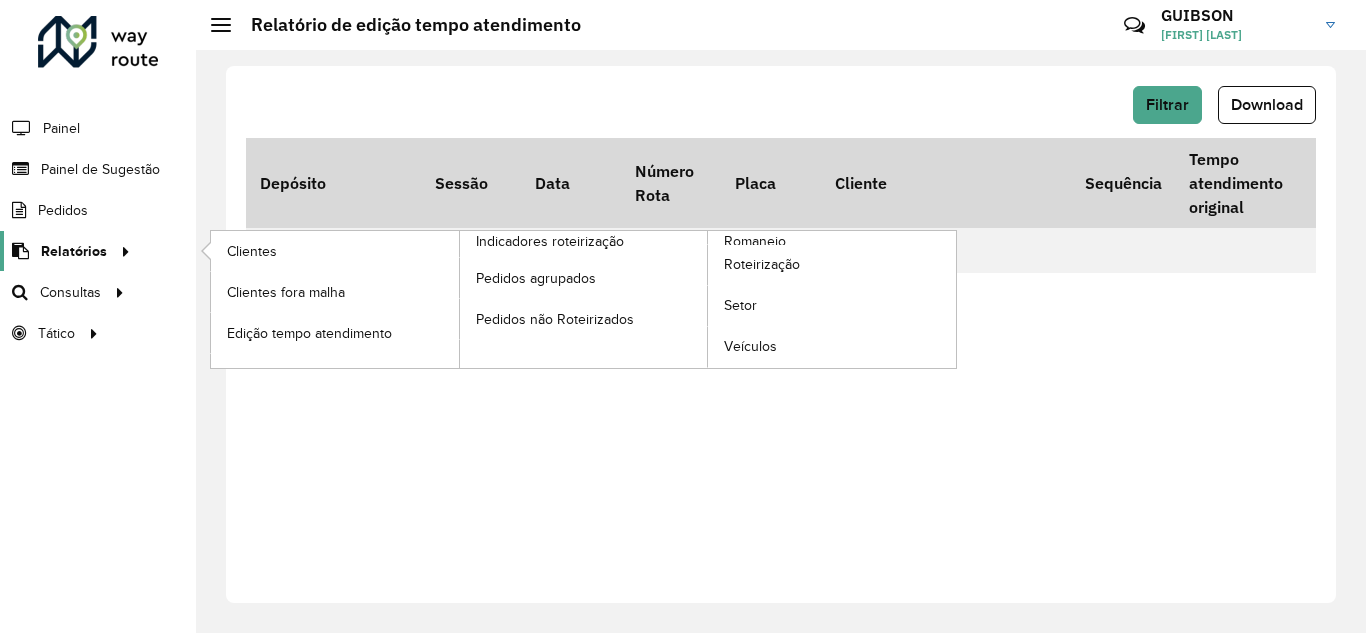 click on "Relatórios" 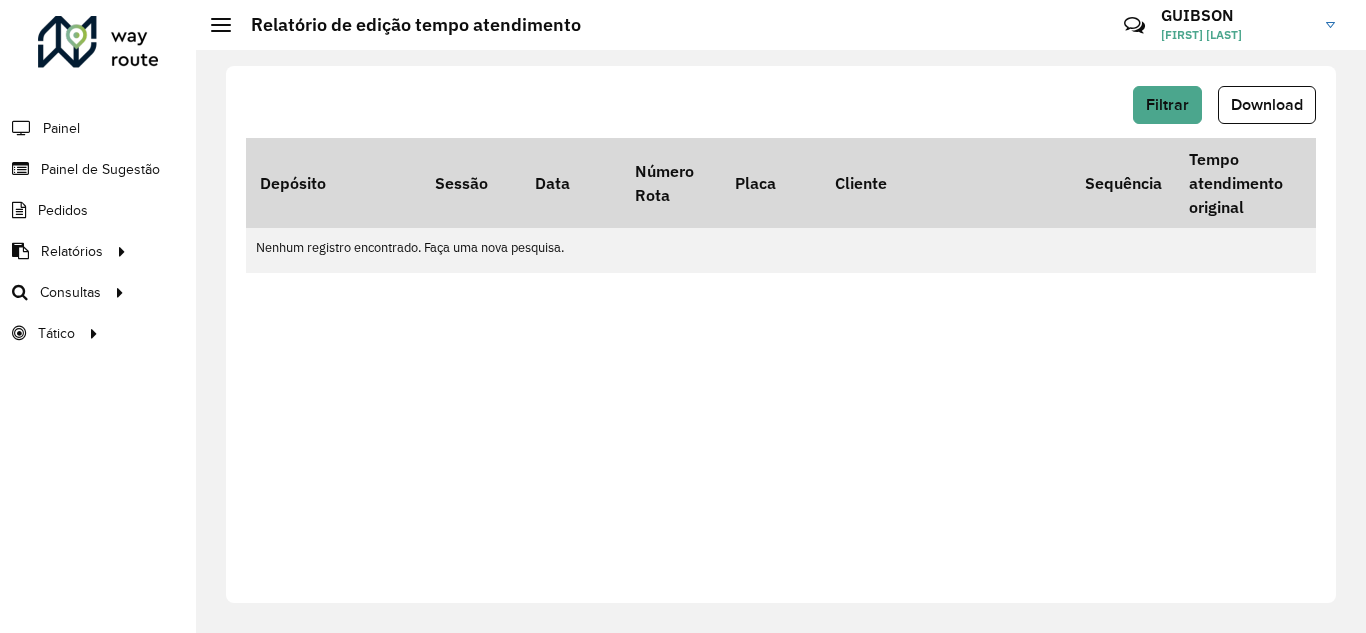 click on "Roteirizador AmbevTech Painel Painel de Sugestão Pedidos Relatórios Clientes Clientes fora malha Edição tempo atendimento Indicadores roteirização Pedidos agrupados Pedidos não Roteirizados Romaneio Roteirização Setor Veículos Consultas Roteirização Setores Tático Análise de Sessões Service Time" 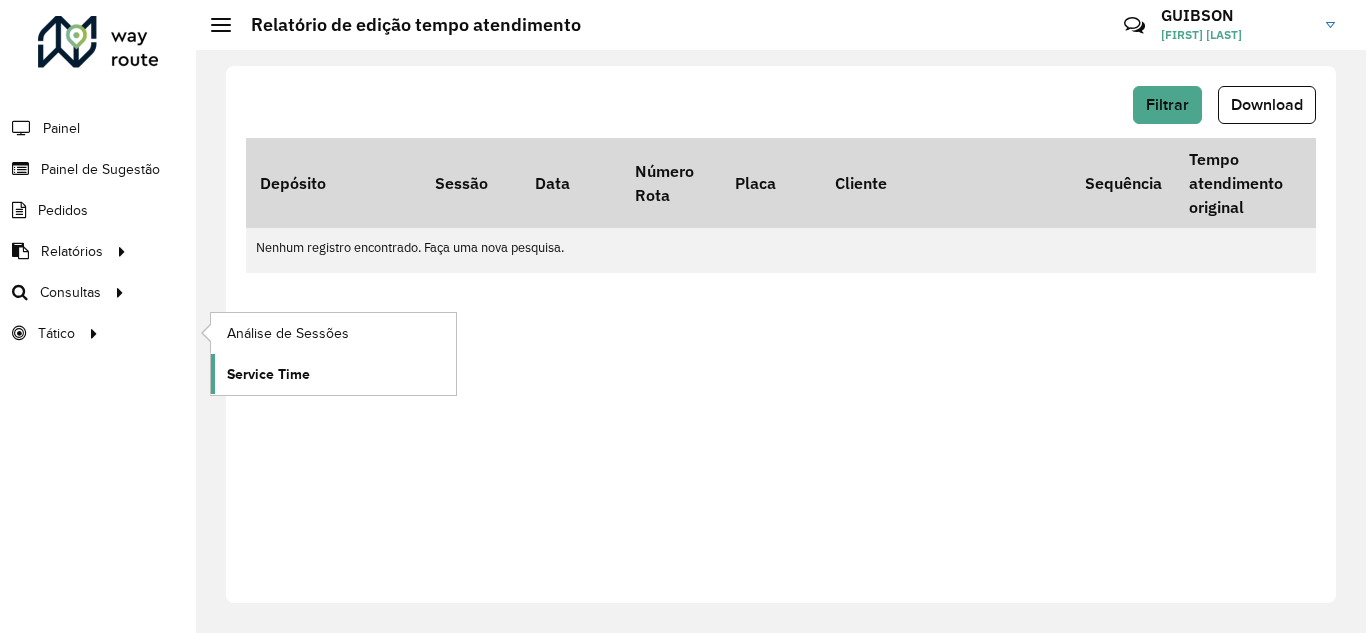 click on "Service Time" 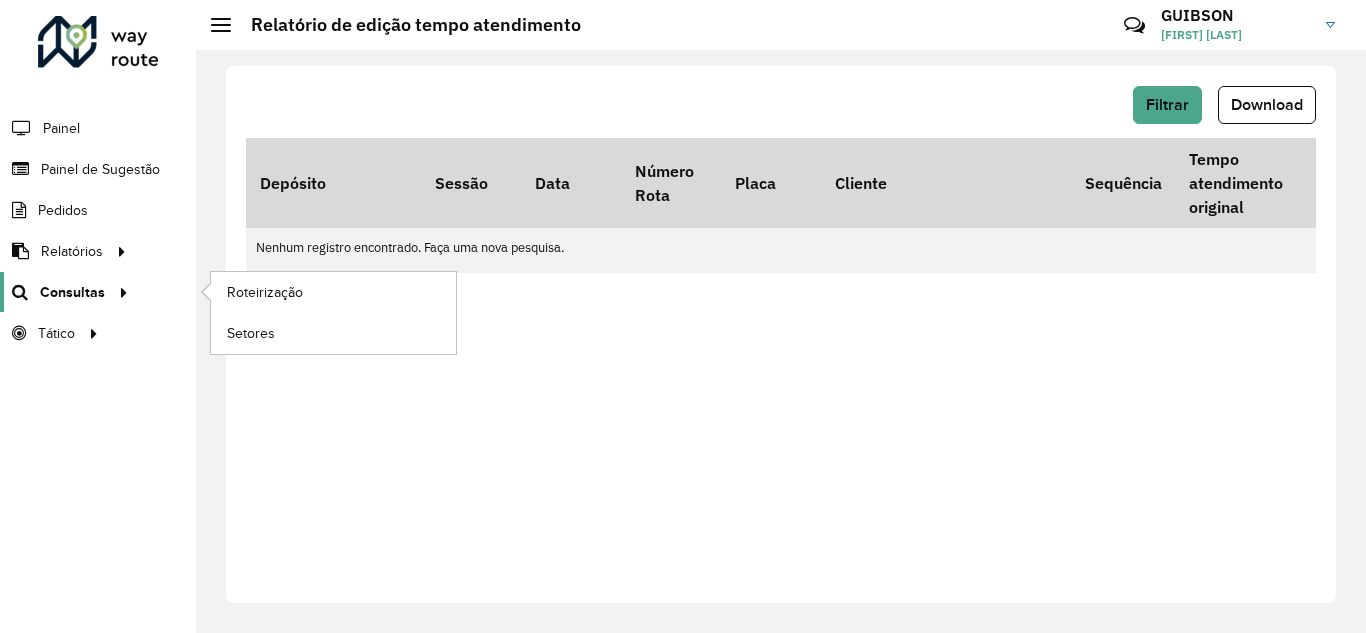 click on "Consultas" 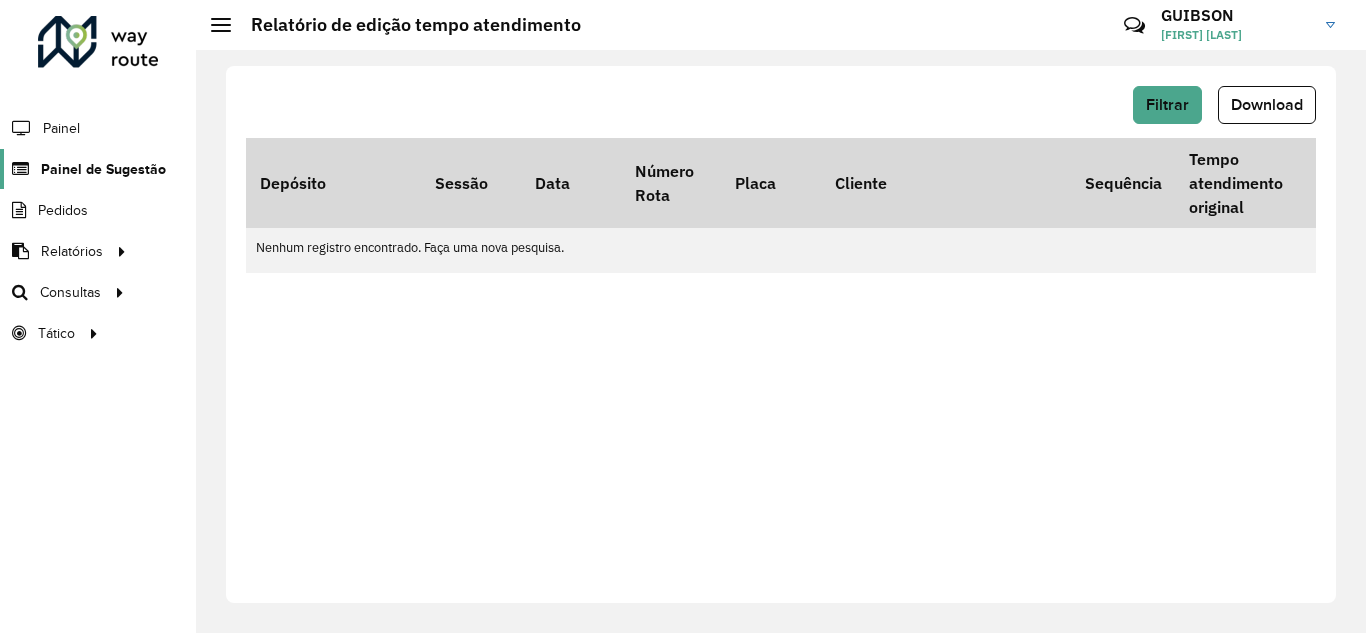 click on "Painel de Sugestão" 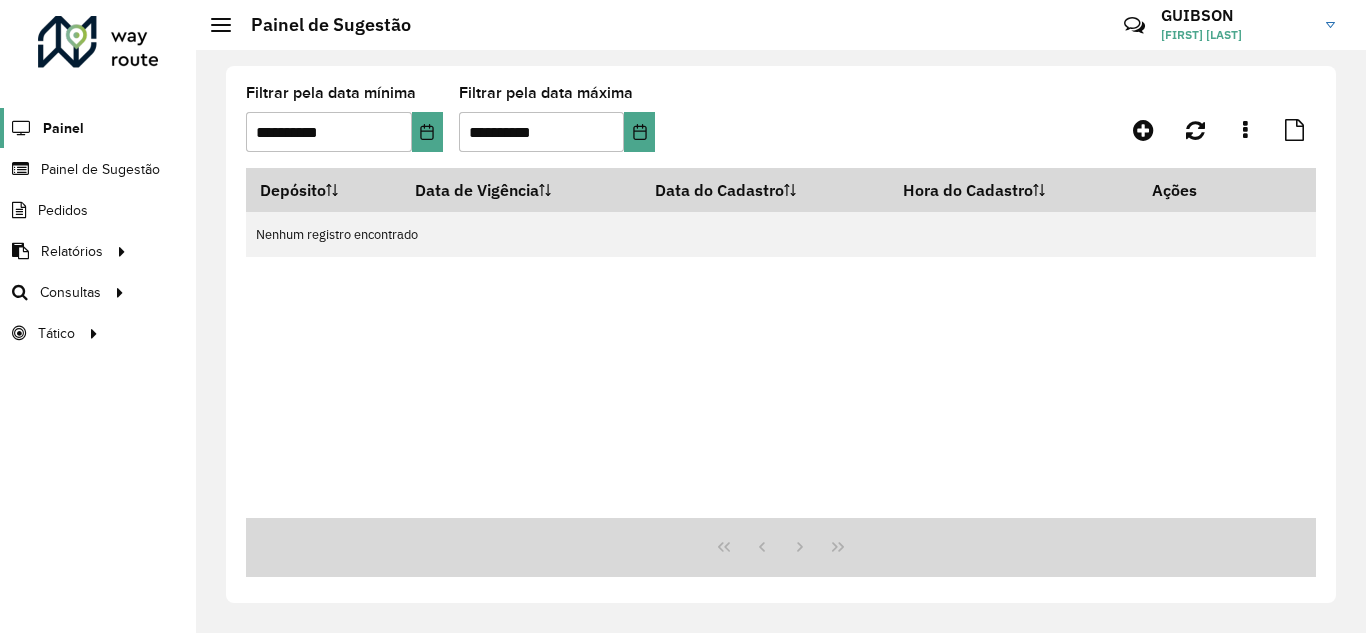 click on "Painel" 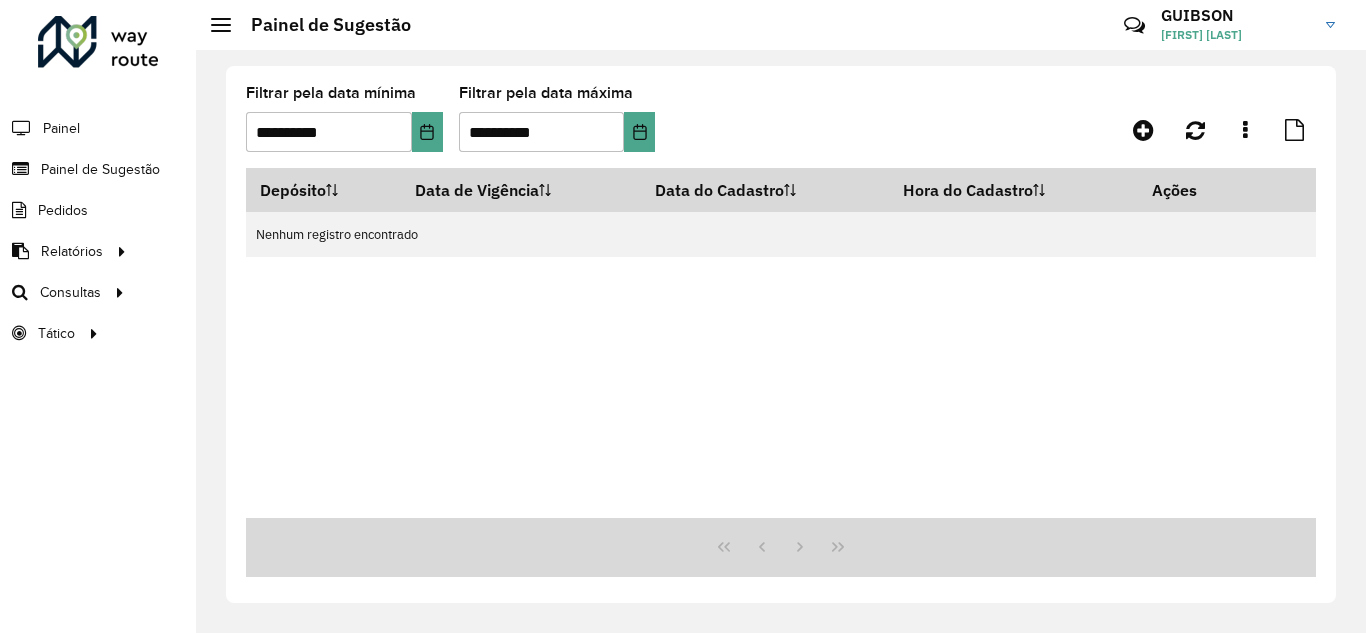 click on "Painel" 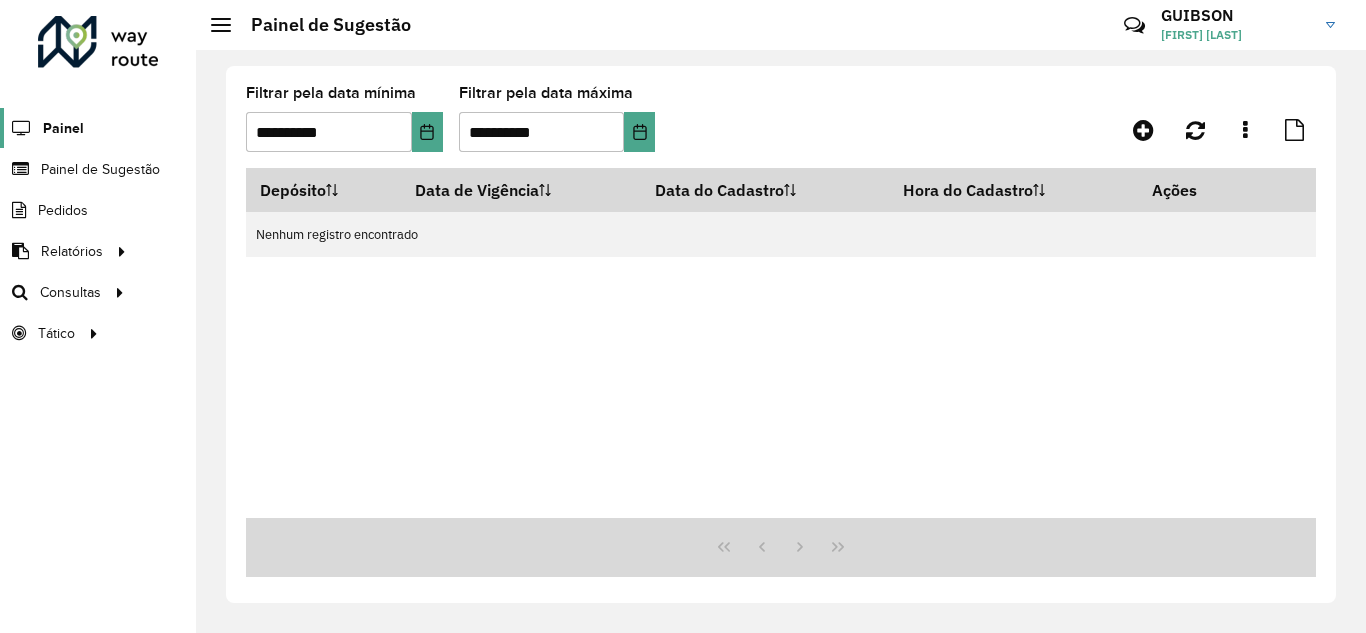 click on "Painel" 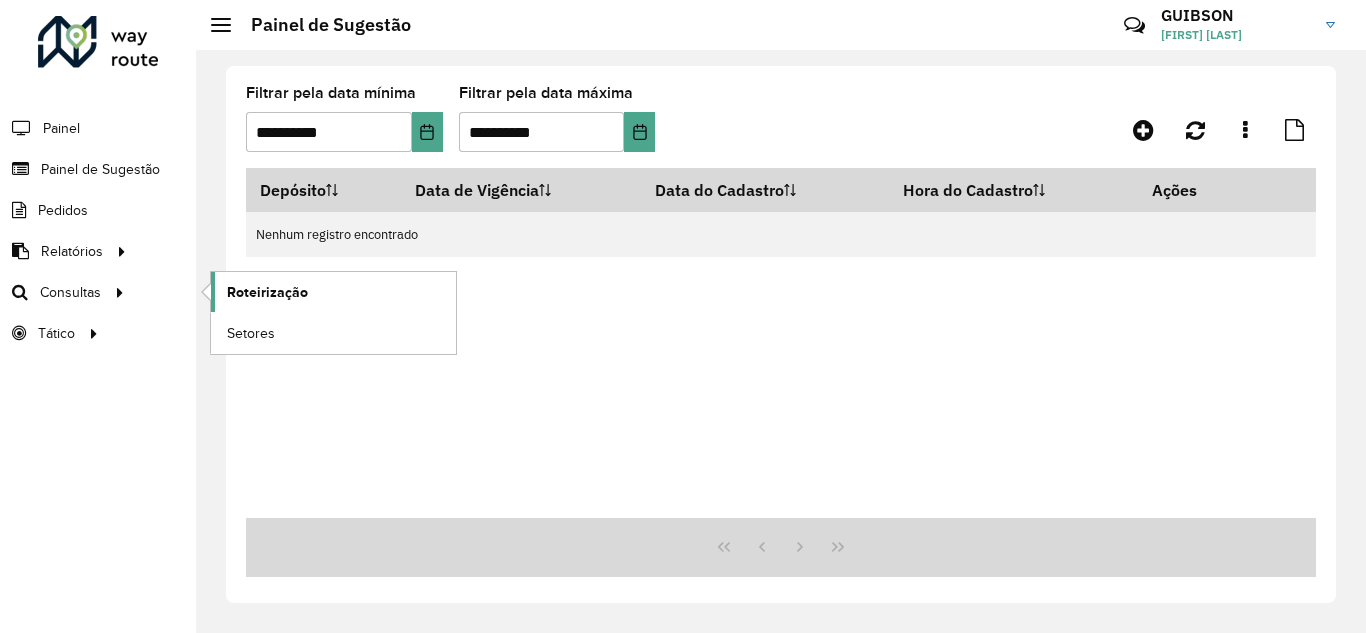 click on "Roteirização" 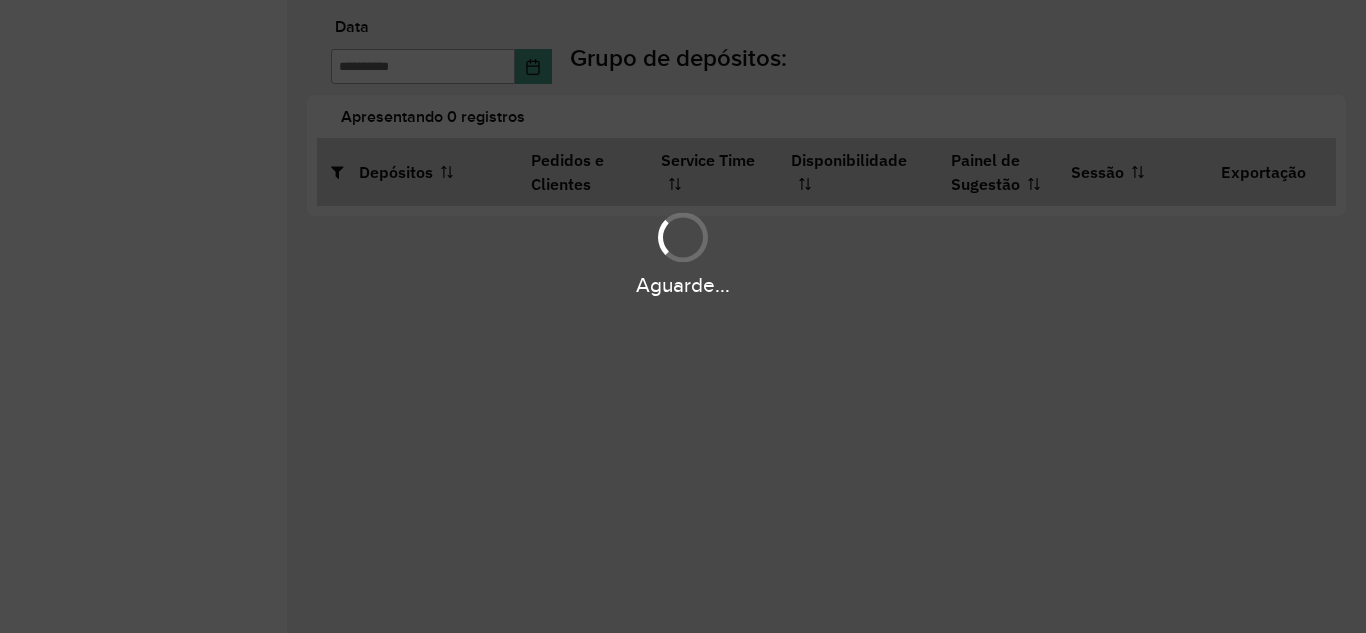 scroll, scrollTop: 0, scrollLeft: 0, axis: both 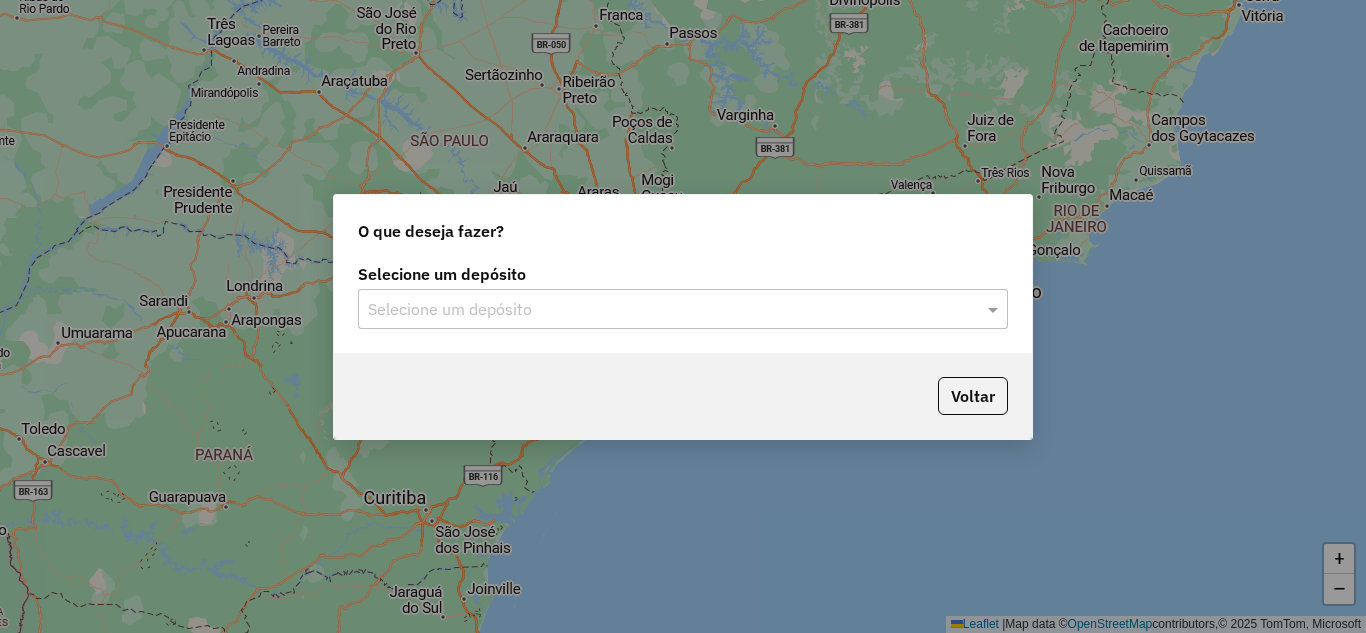 click 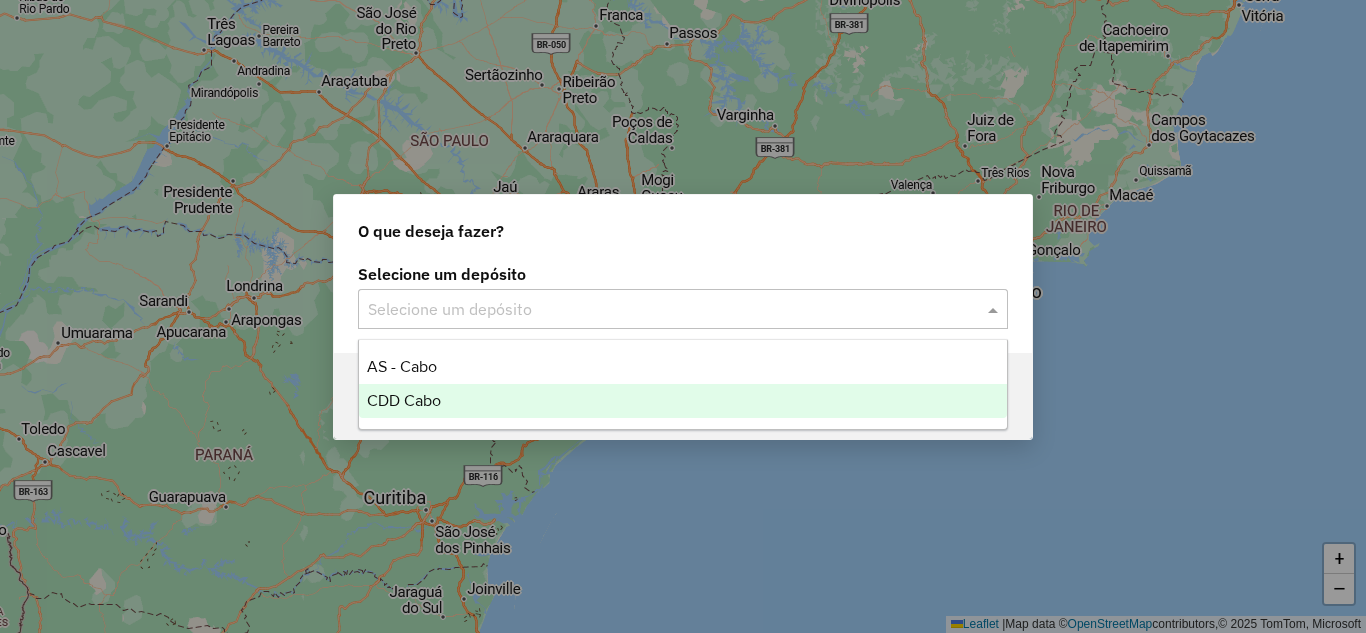 click on "CDD Cabo" at bounding box center [683, 401] 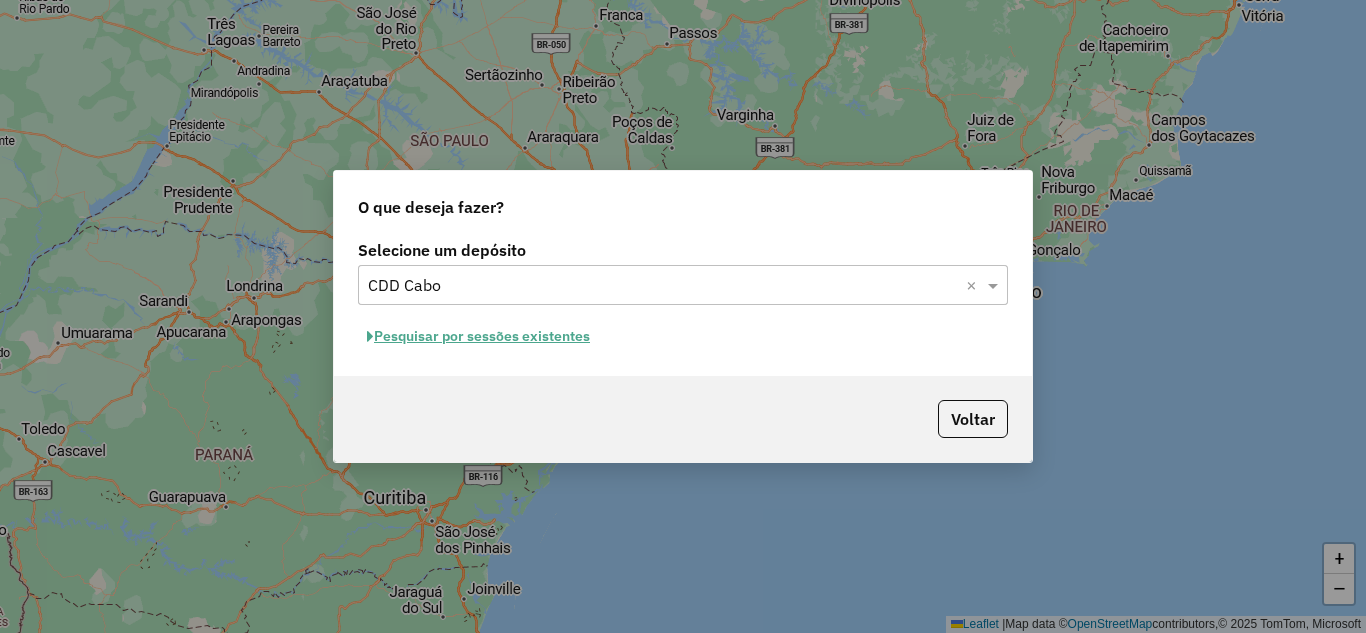 click on "Pesquisar por sessões existentes" 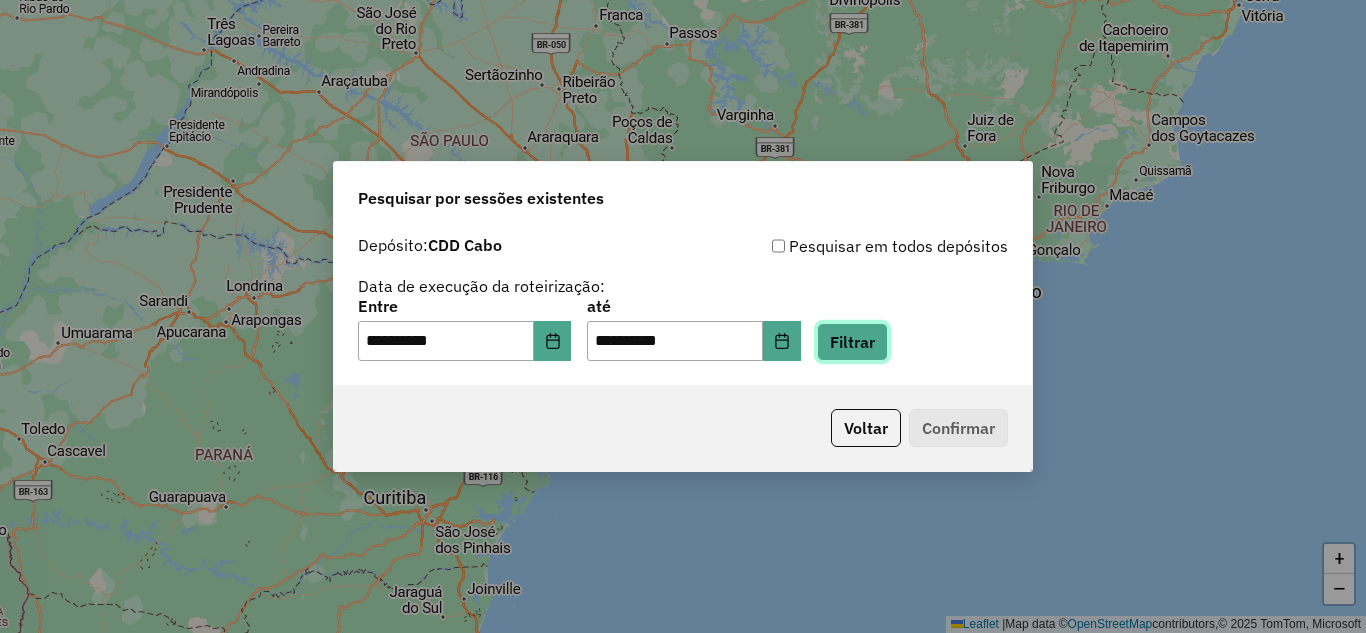 click on "Filtrar" 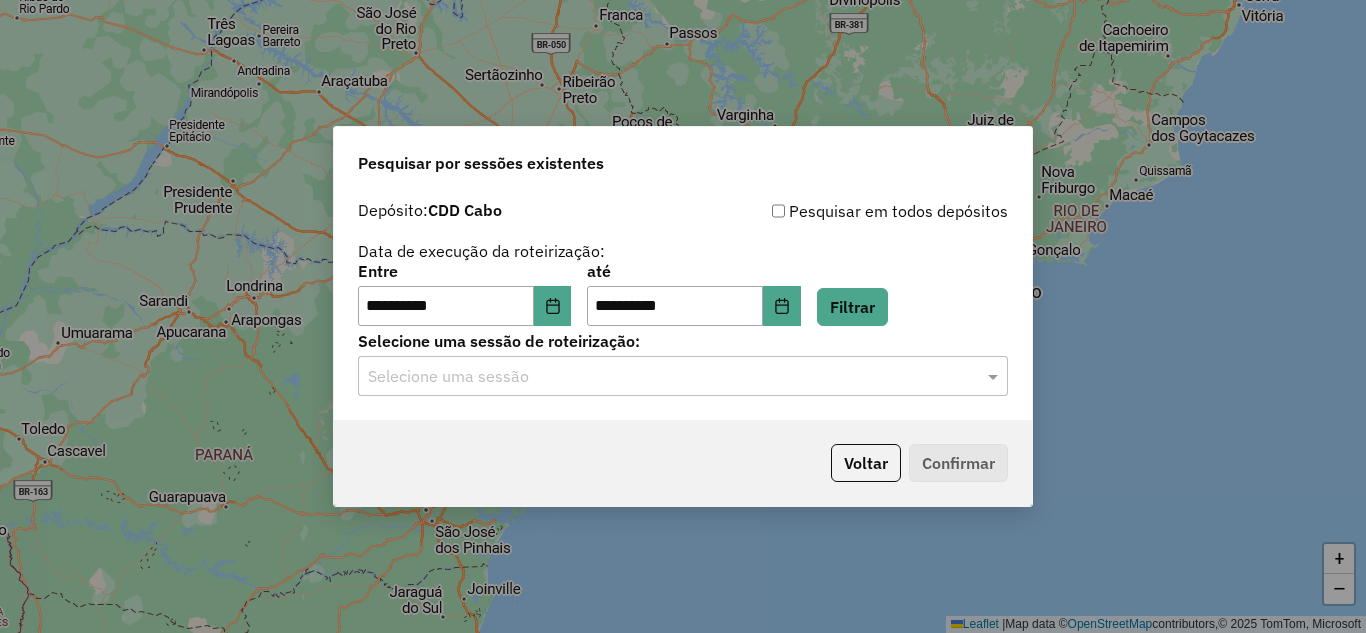 click 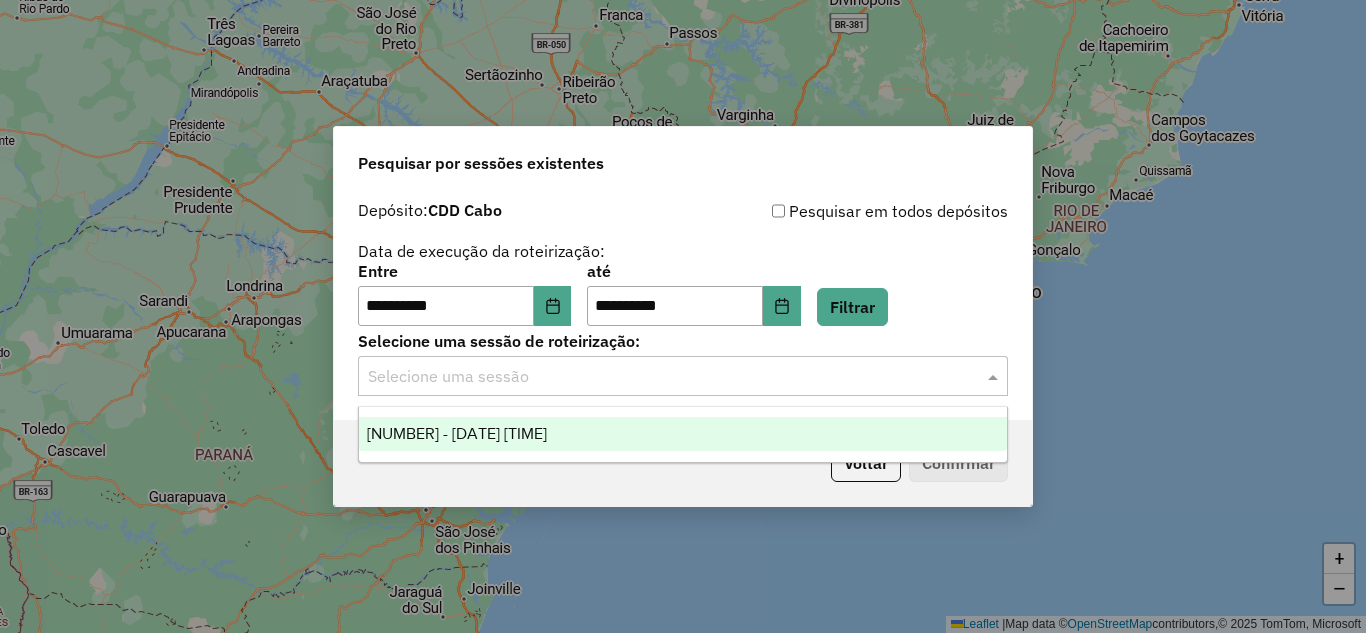 click on "[NUMBER] - [DATE] [TIME]" at bounding box center [457, 433] 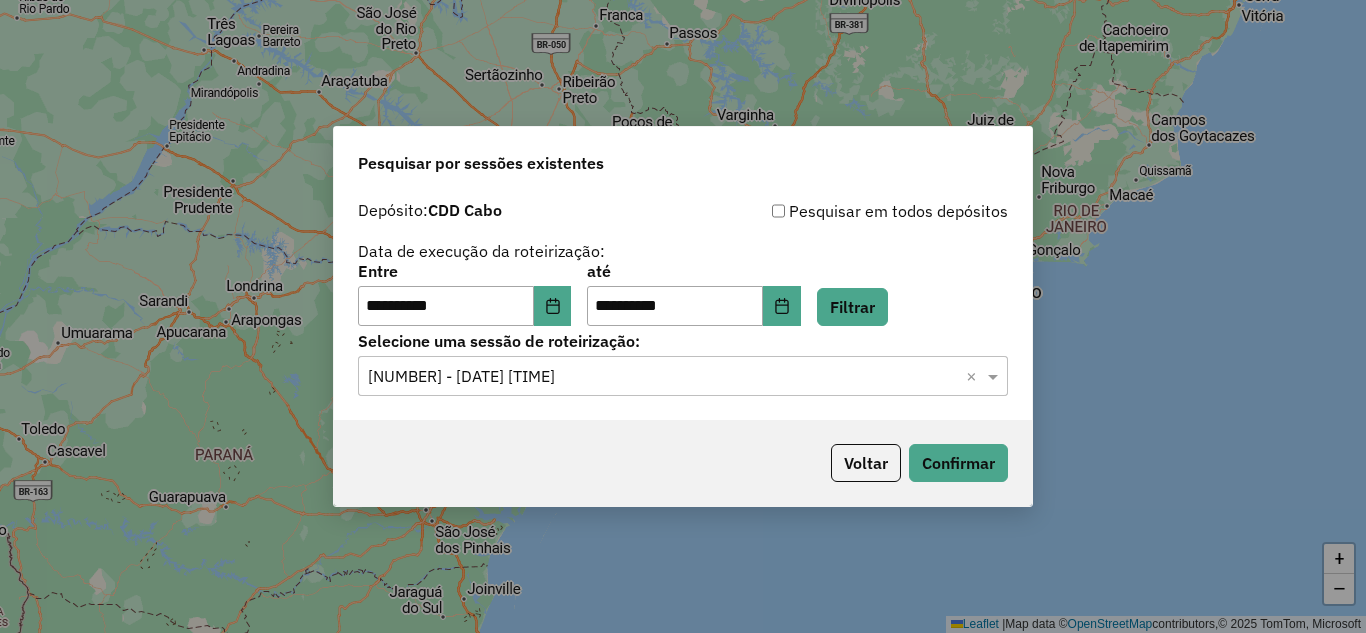 click on "**********" 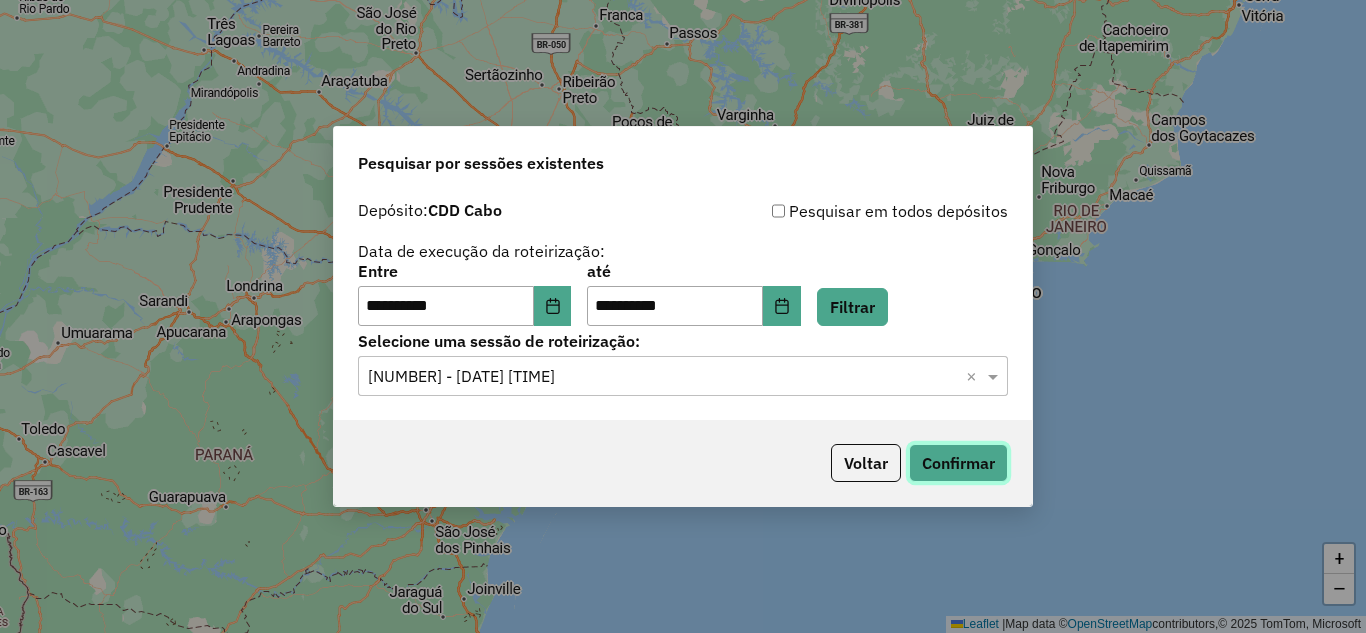 click on "Confirmar" 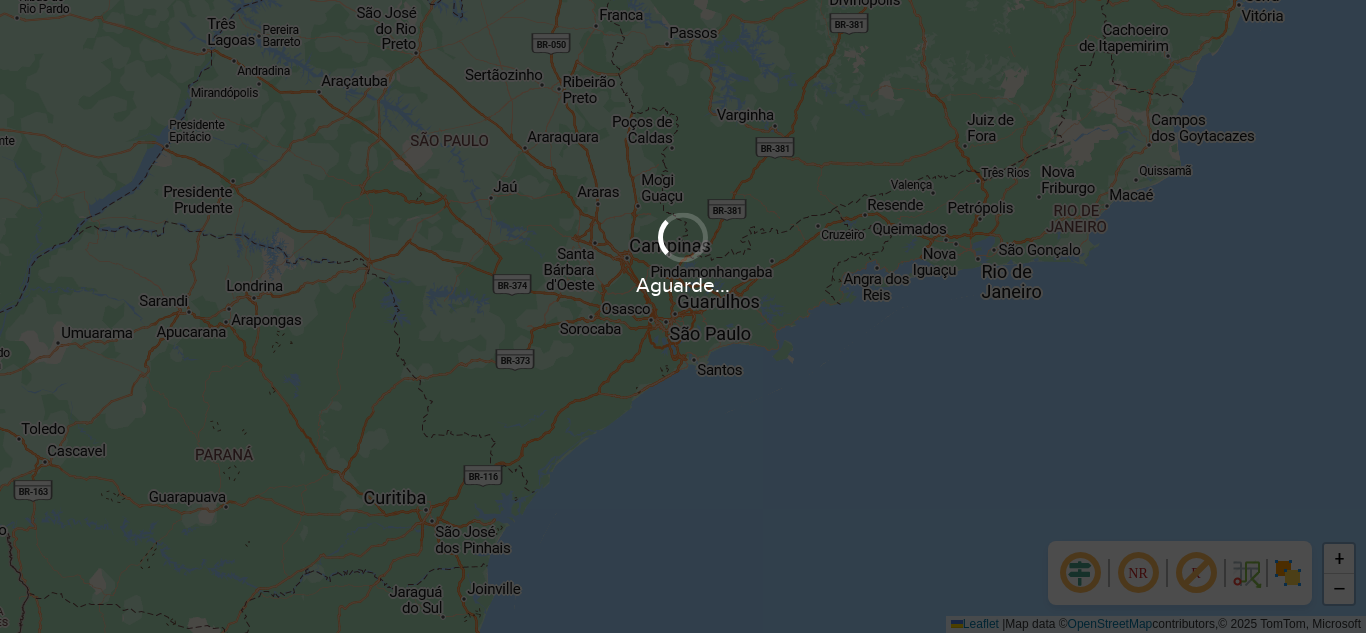 scroll, scrollTop: 0, scrollLeft: 0, axis: both 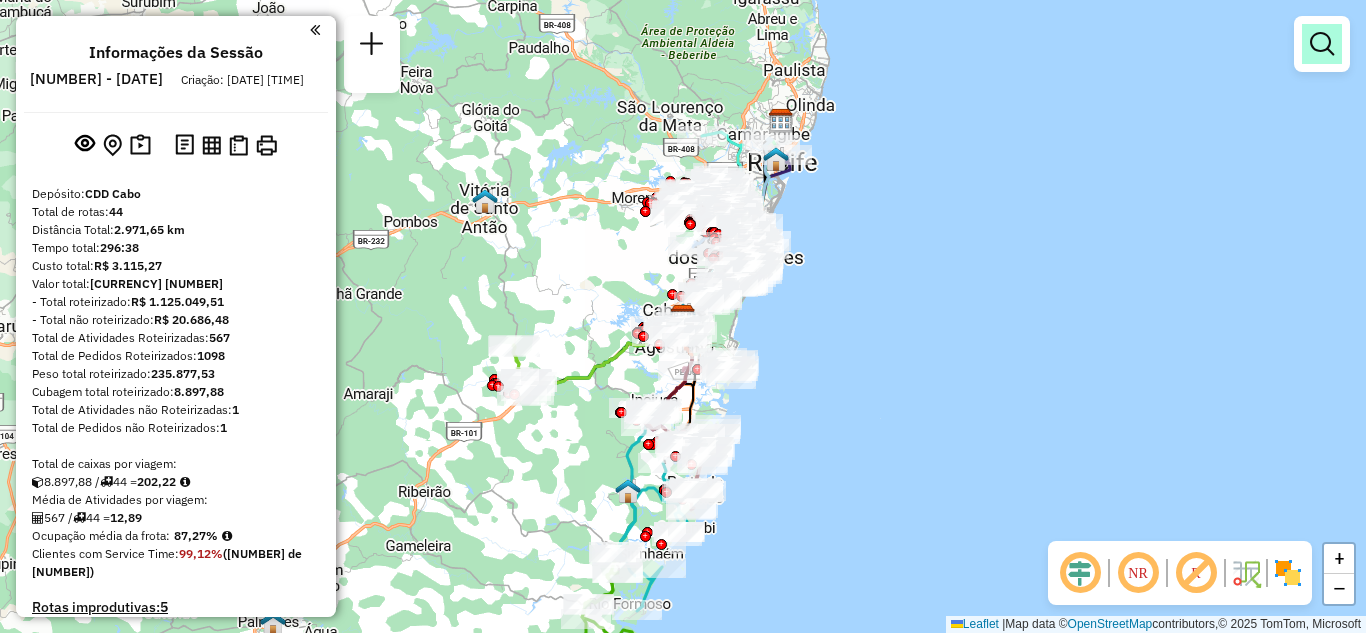 click at bounding box center (1322, 44) 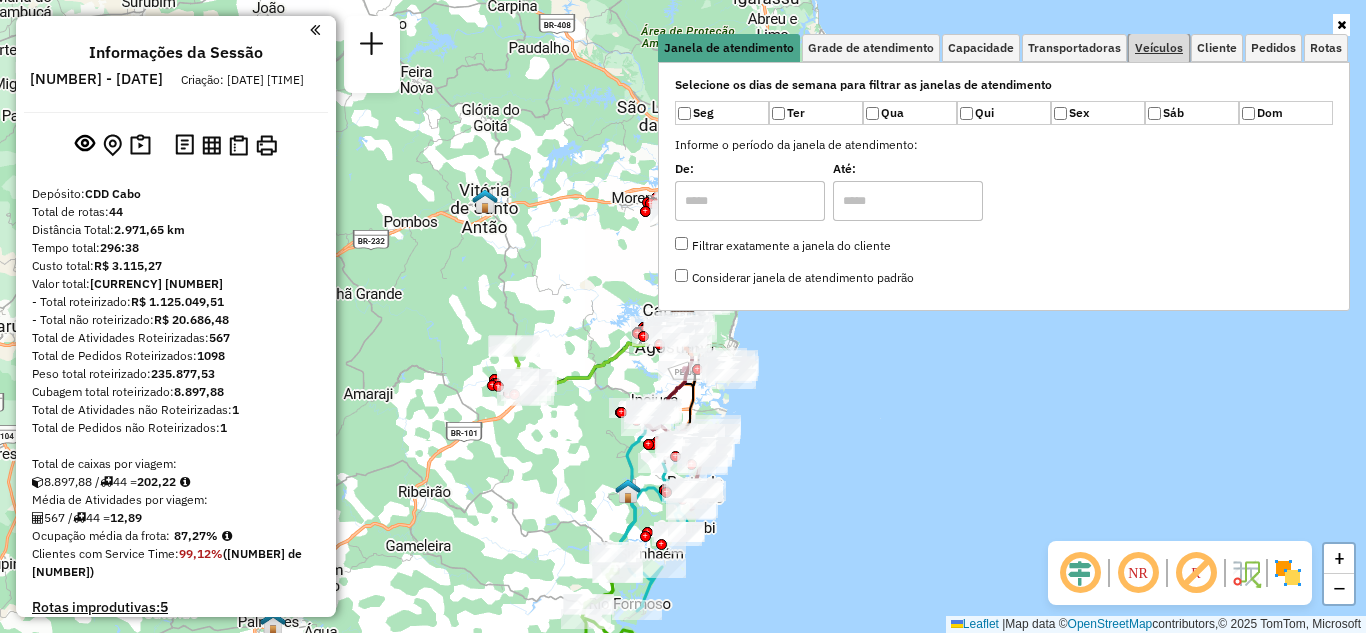 click on "Veículos" at bounding box center [1159, 48] 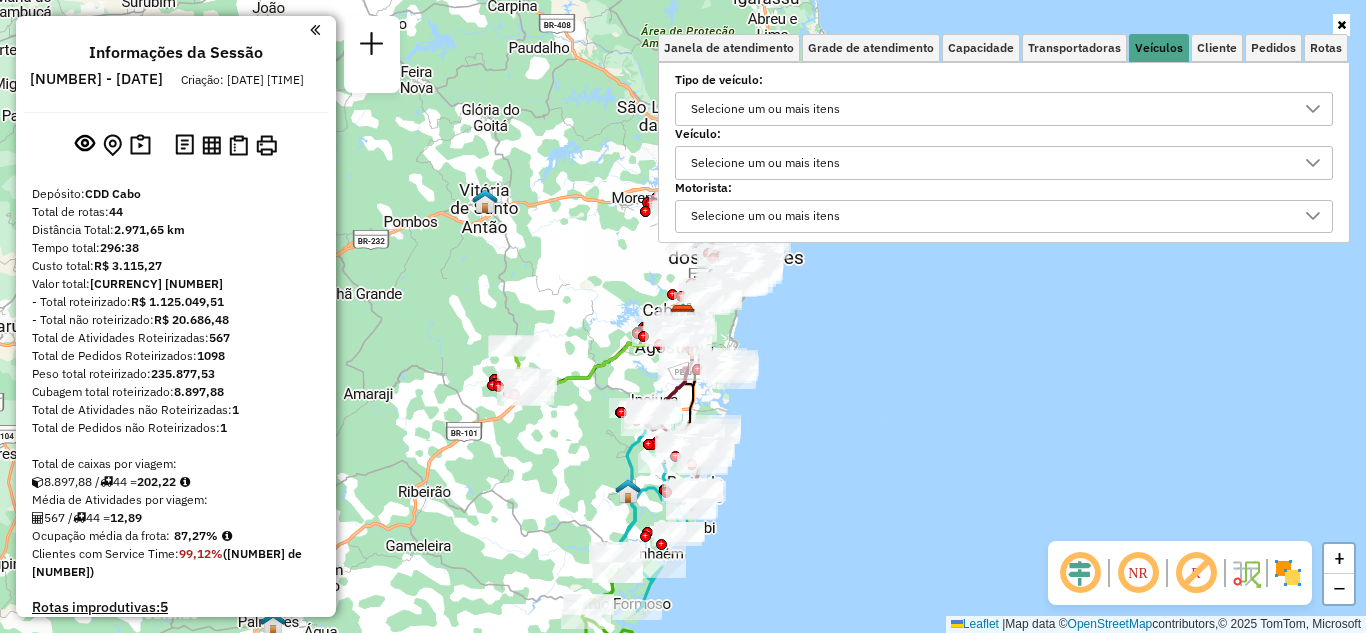 click on "Selecione um ou mais itens" at bounding box center (765, 163) 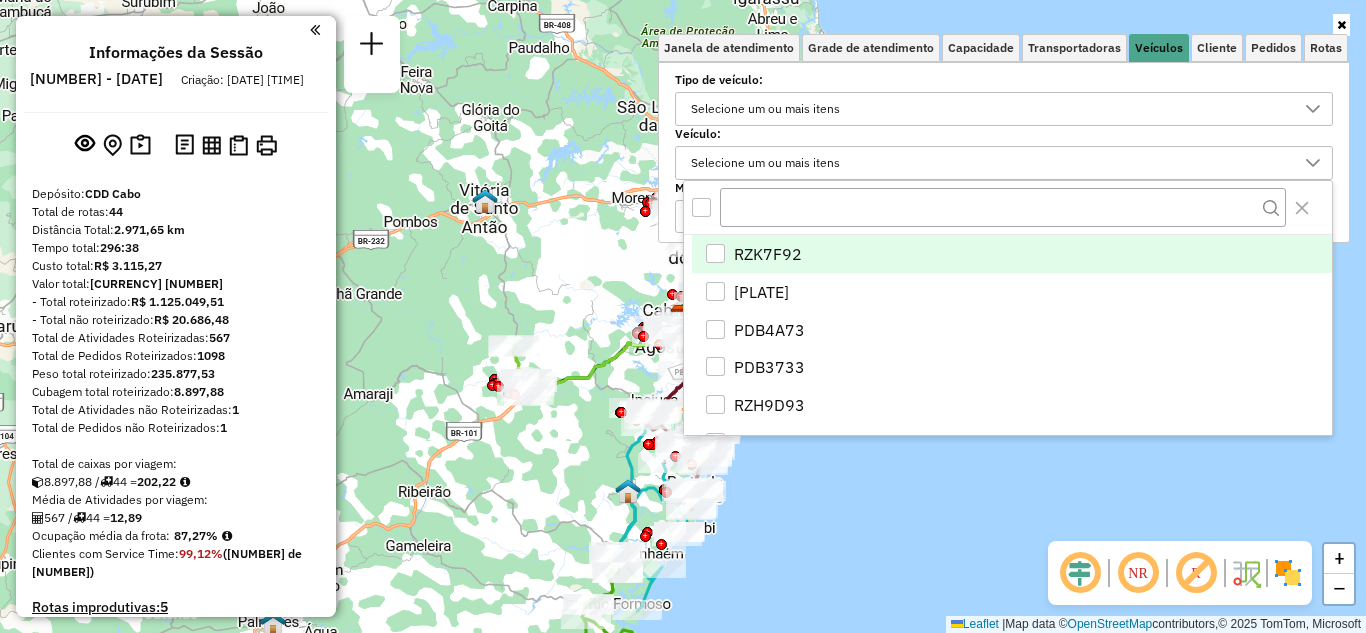 scroll, scrollTop: 12, scrollLeft: 69, axis: both 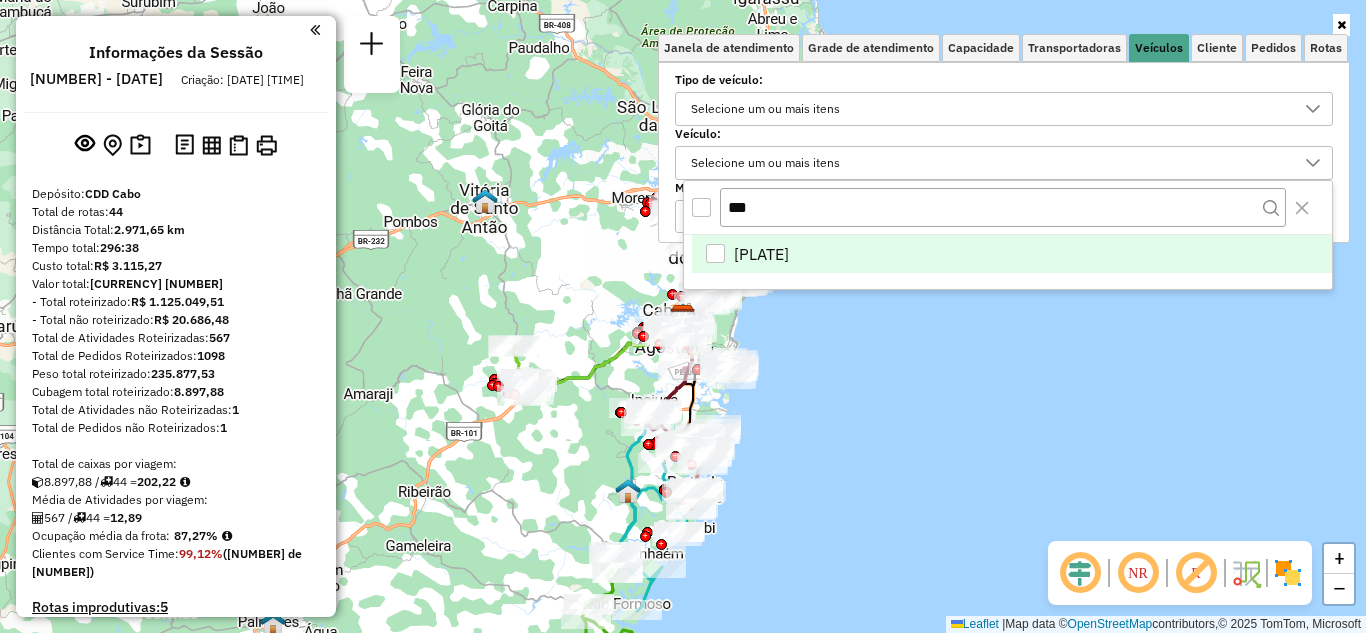 type on "***" 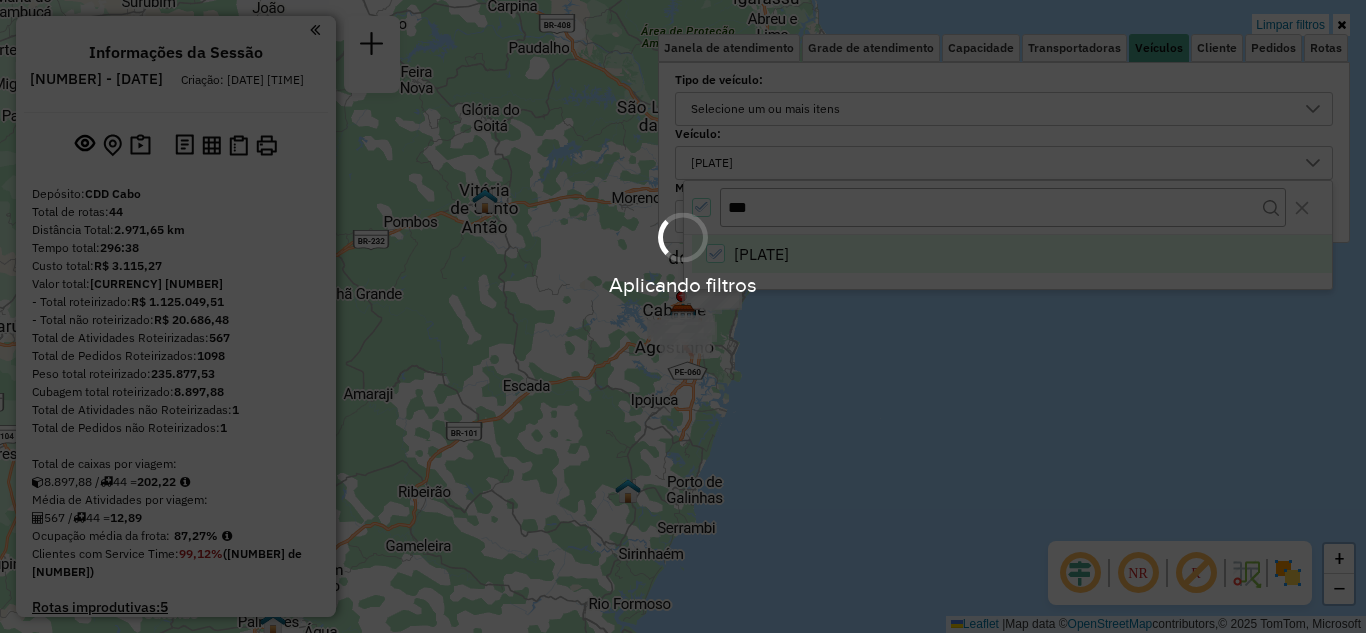 click on "Aplicando filtros" at bounding box center [683, 316] 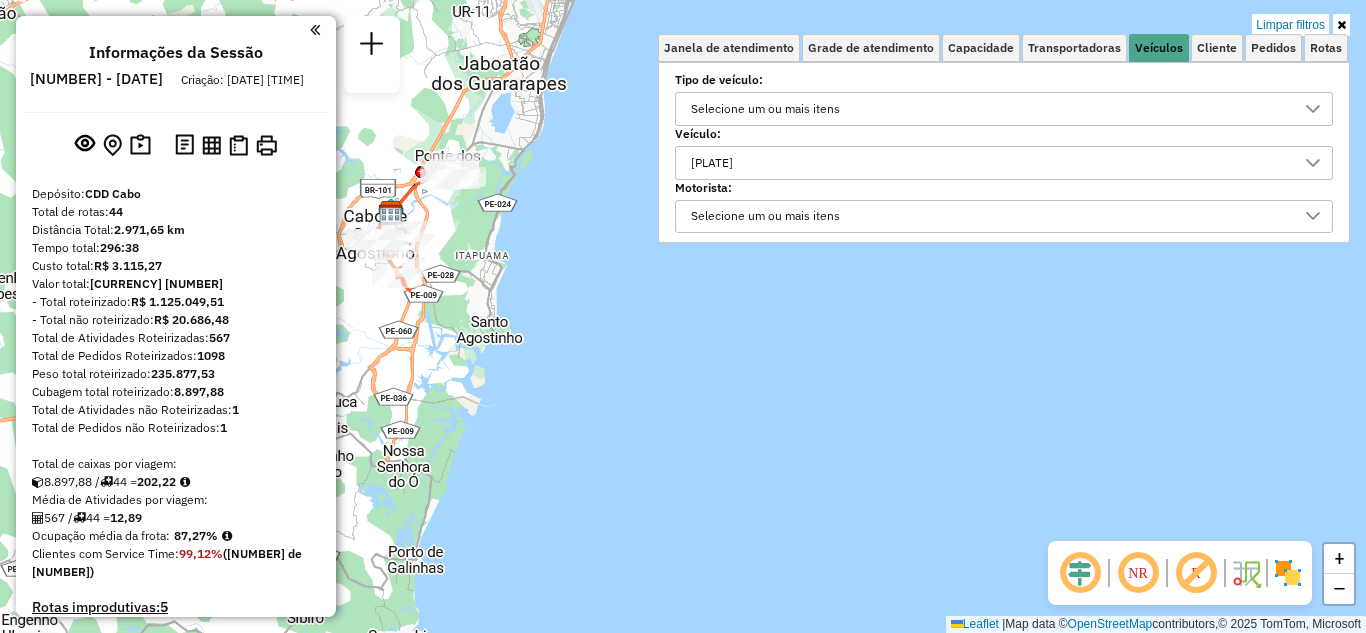 click at bounding box center (1341, 25) 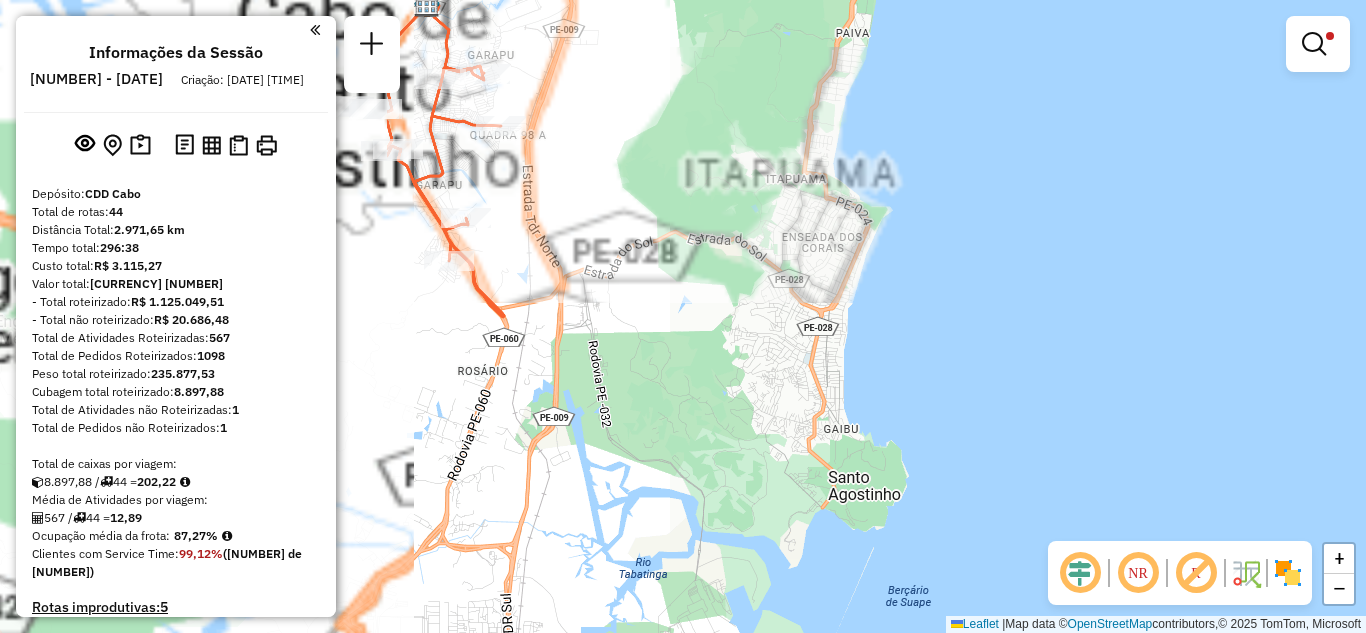 drag, startPoint x: 543, startPoint y: 290, endPoint x: 1067, endPoint y: 332, distance: 525.6805 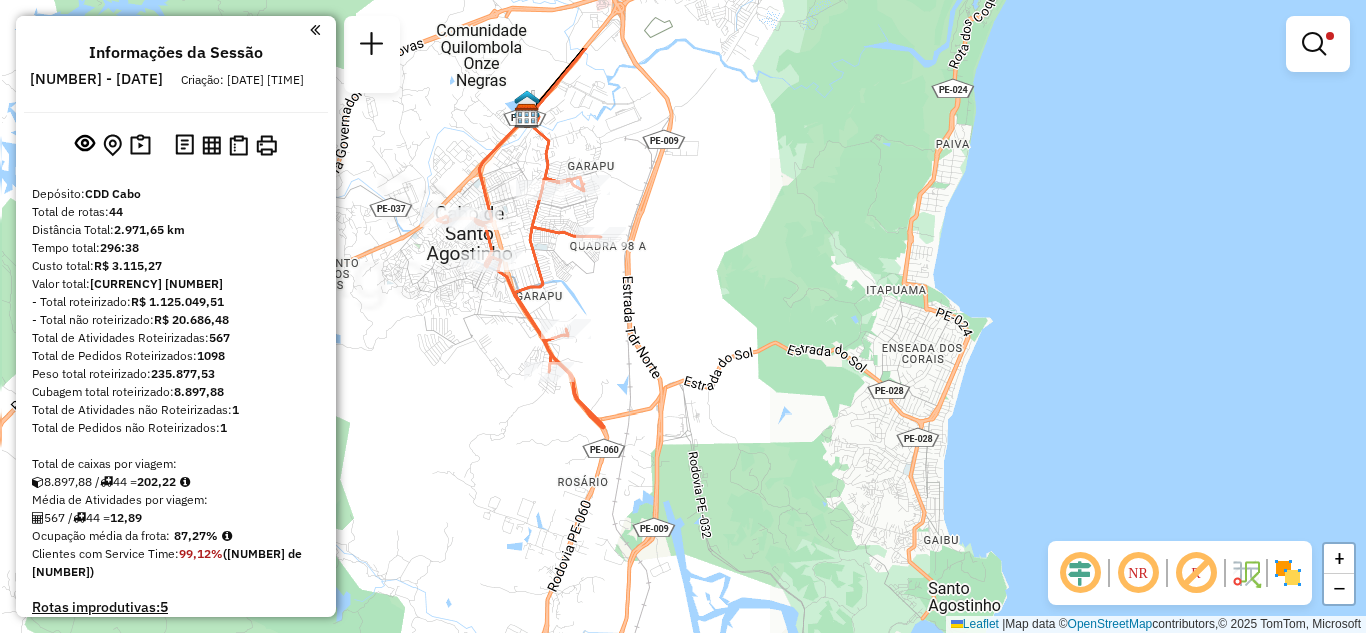 drag, startPoint x: 686, startPoint y: 254, endPoint x: 904, endPoint y: 480, distance: 314.00638 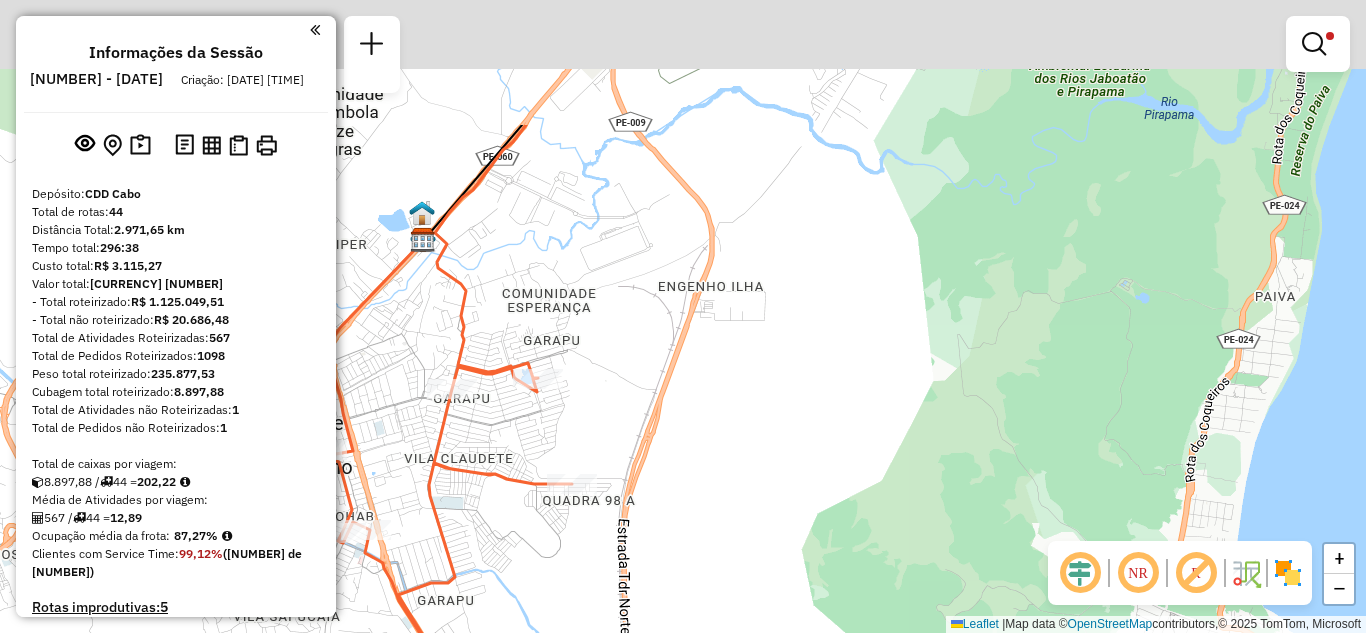 drag, startPoint x: 797, startPoint y: 222, endPoint x: 796, endPoint y: 410, distance: 188.00266 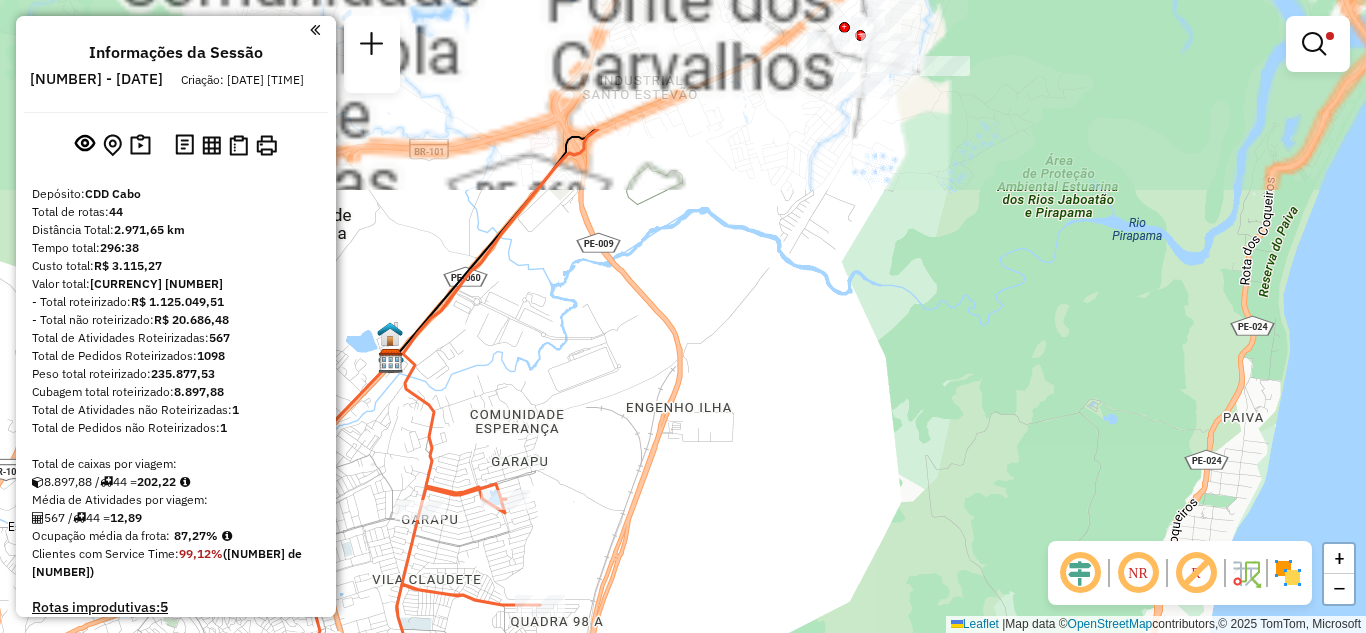 drag, startPoint x: 750, startPoint y: 345, endPoint x: 0, endPoint y: -87, distance: 865.5195 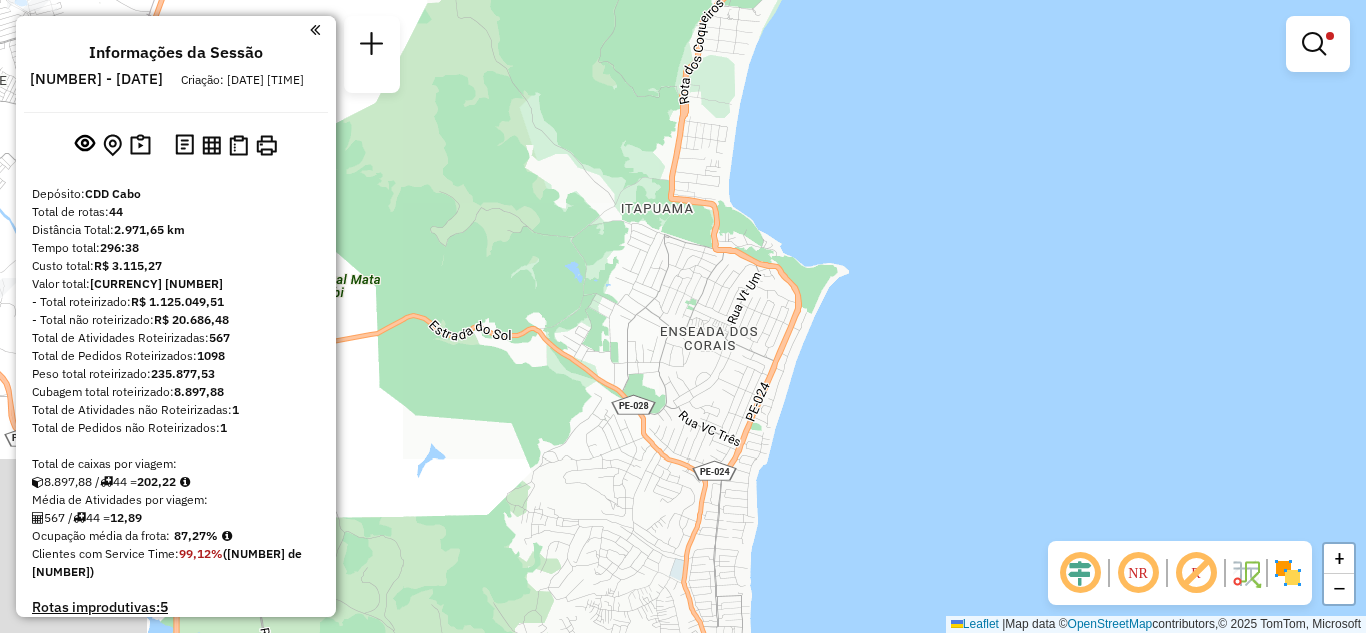 drag, startPoint x: 654, startPoint y: 431, endPoint x: 864, endPoint y: 378, distance: 216.58485 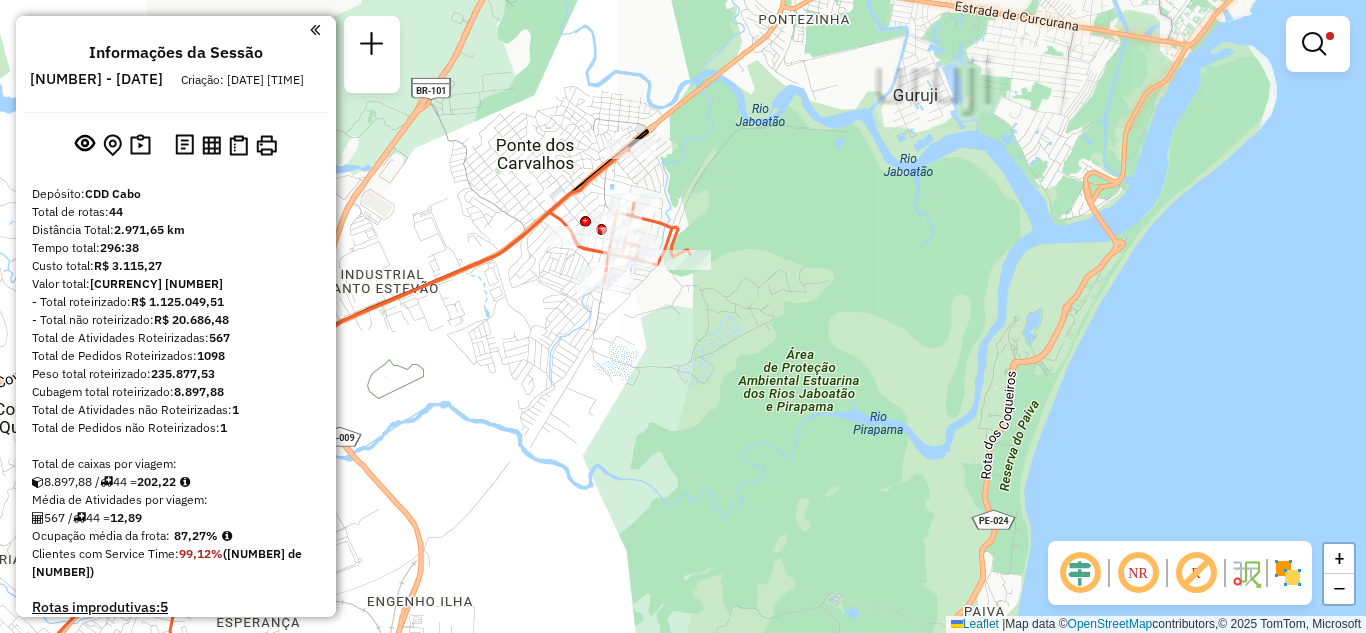 drag, startPoint x: 720, startPoint y: 288, endPoint x: 736, endPoint y: 304, distance: 22.627417 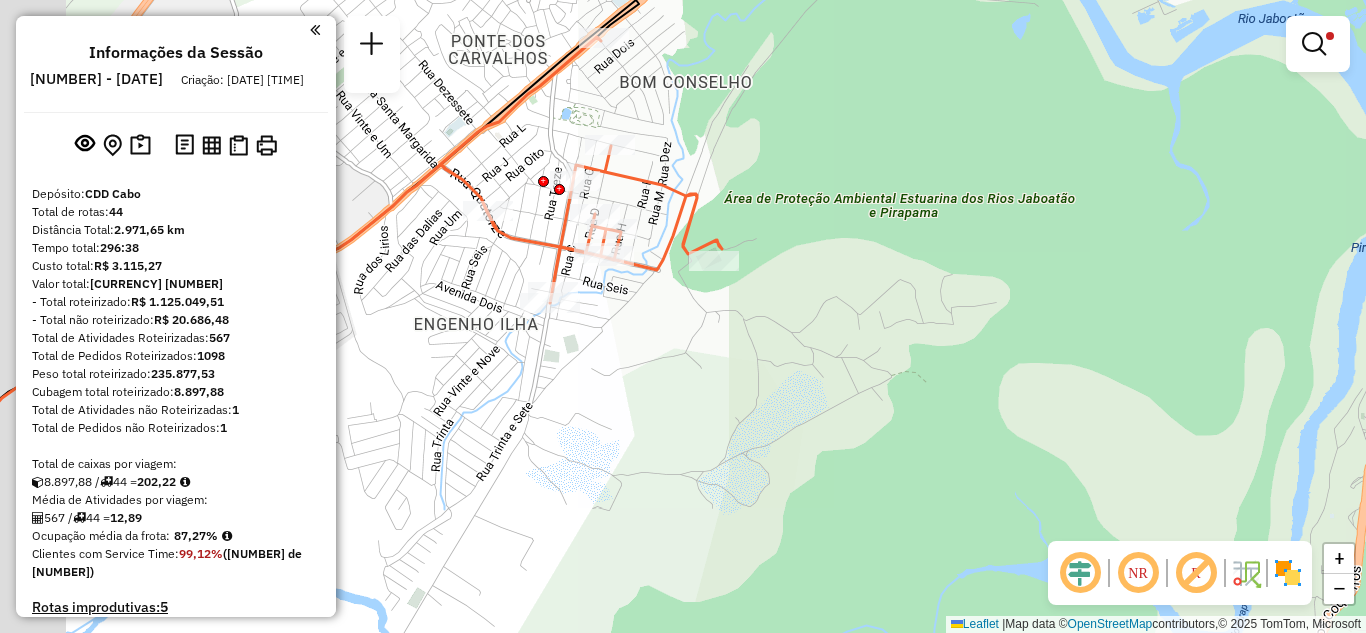 drag, startPoint x: 639, startPoint y: 261, endPoint x: 751, endPoint y: 296, distance: 117.341385 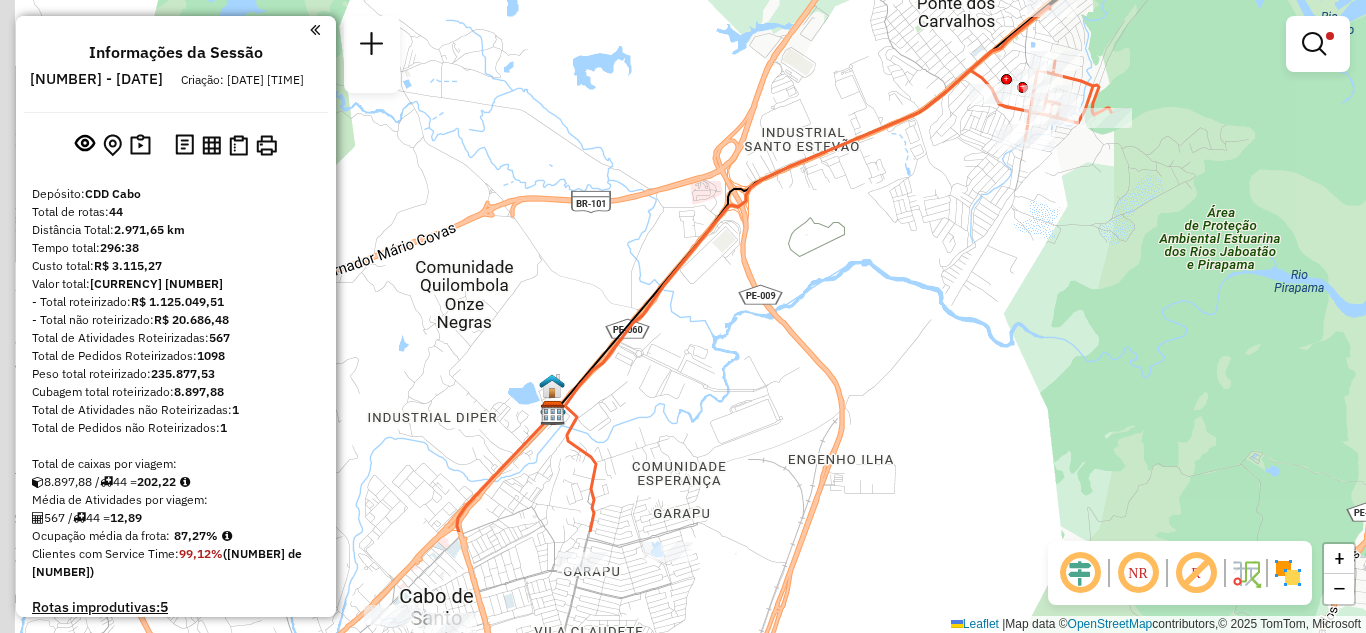 drag, startPoint x: 489, startPoint y: 507, endPoint x: 894, endPoint y: 342, distance: 437.32138 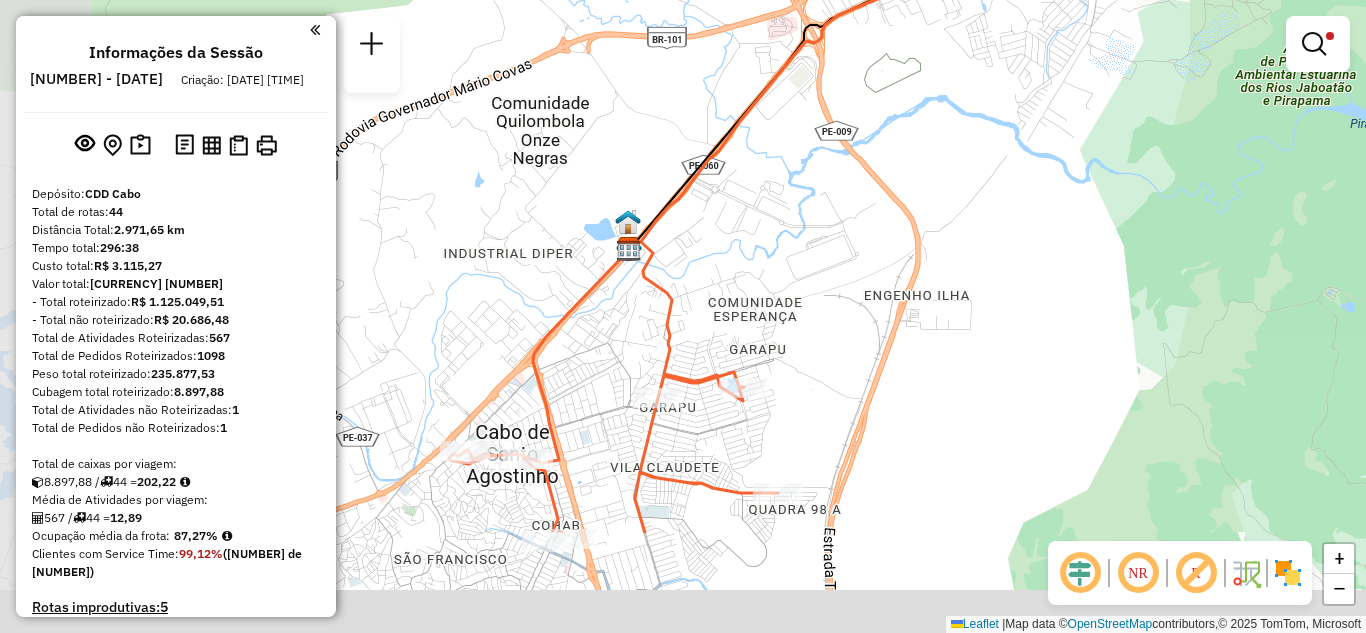 drag, startPoint x: 850, startPoint y: 462, endPoint x: 964, endPoint y: 241, distance: 248.67047 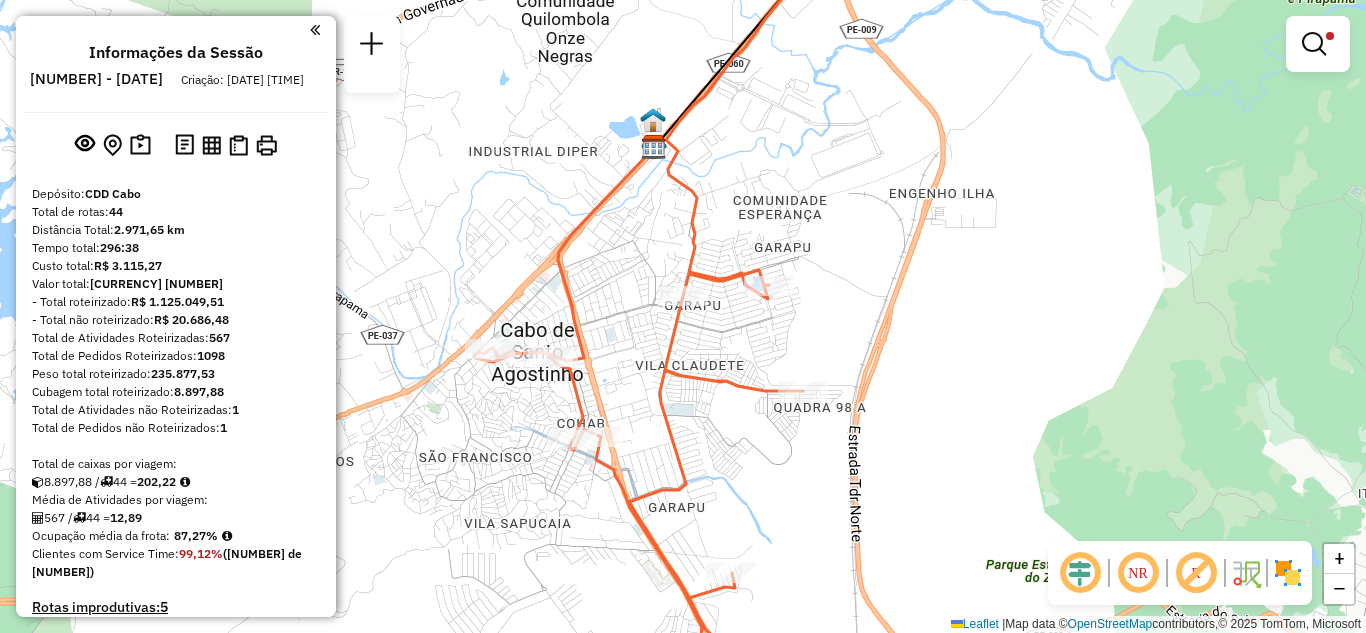 drag, startPoint x: 742, startPoint y: 530, endPoint x: 729, endPoint y: 485, distance: 46.840153 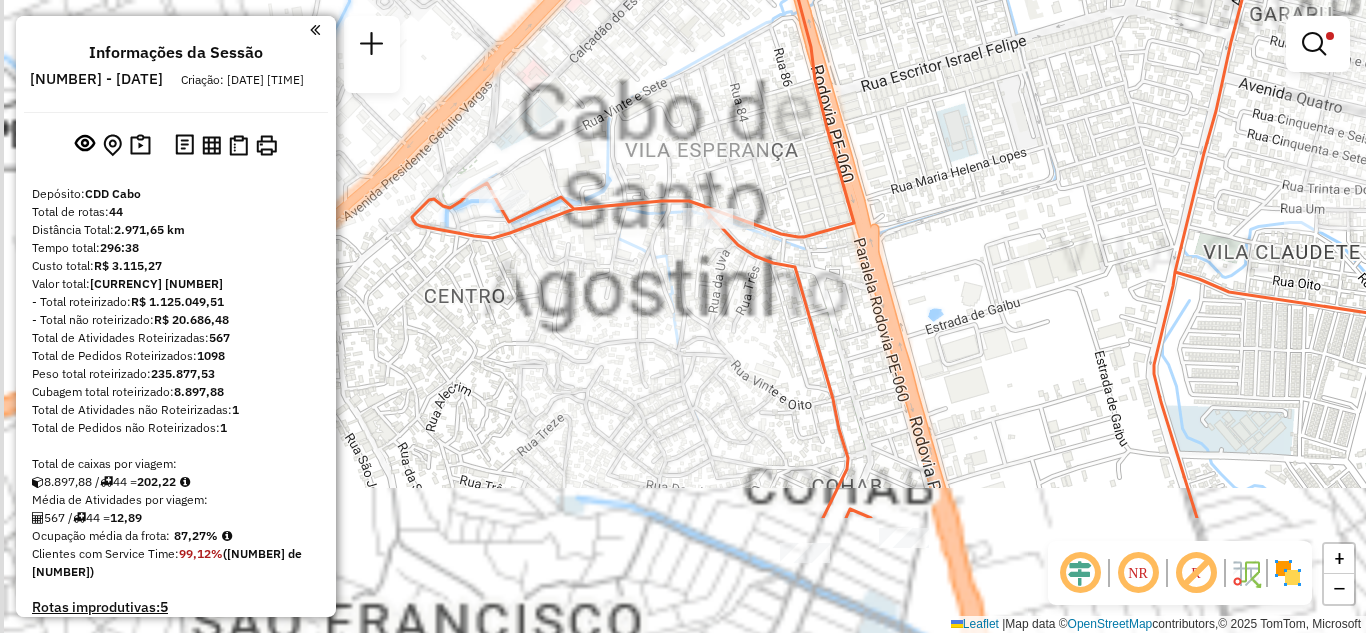 drag, startPoint x: 651, startPoint y: 412, endPoint x: 918, endPoint y: 265, distance: 304.79172 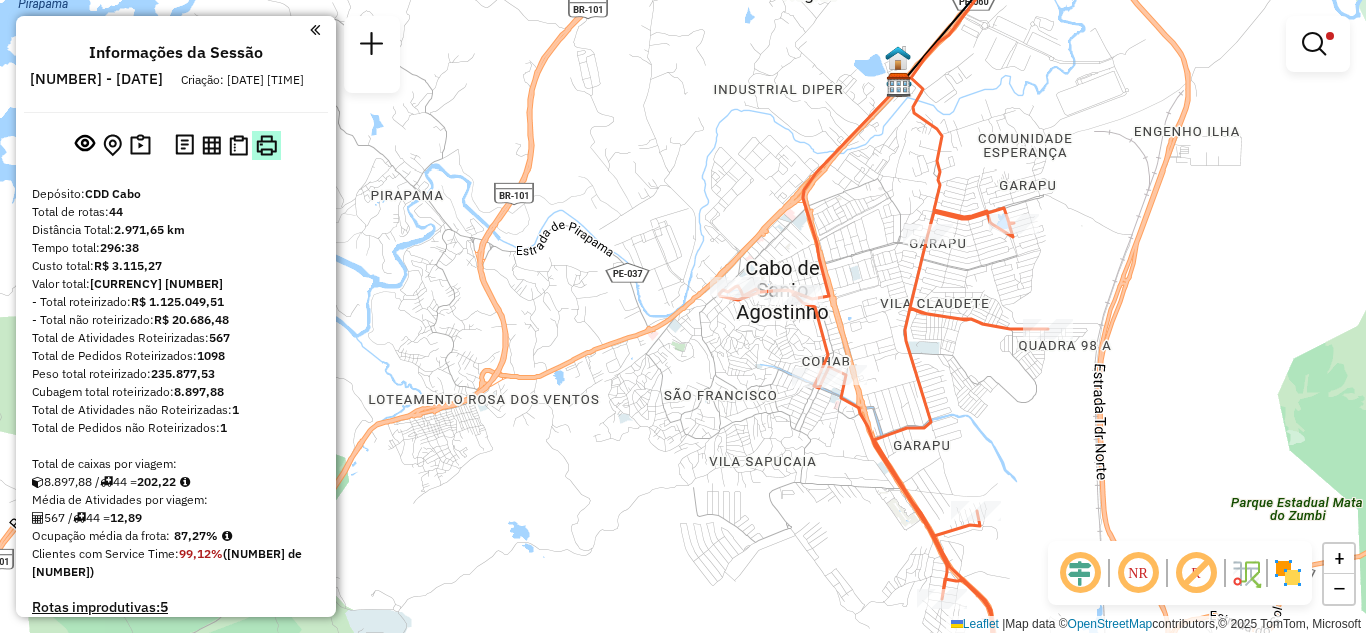 click at bounding box center (266, 145) 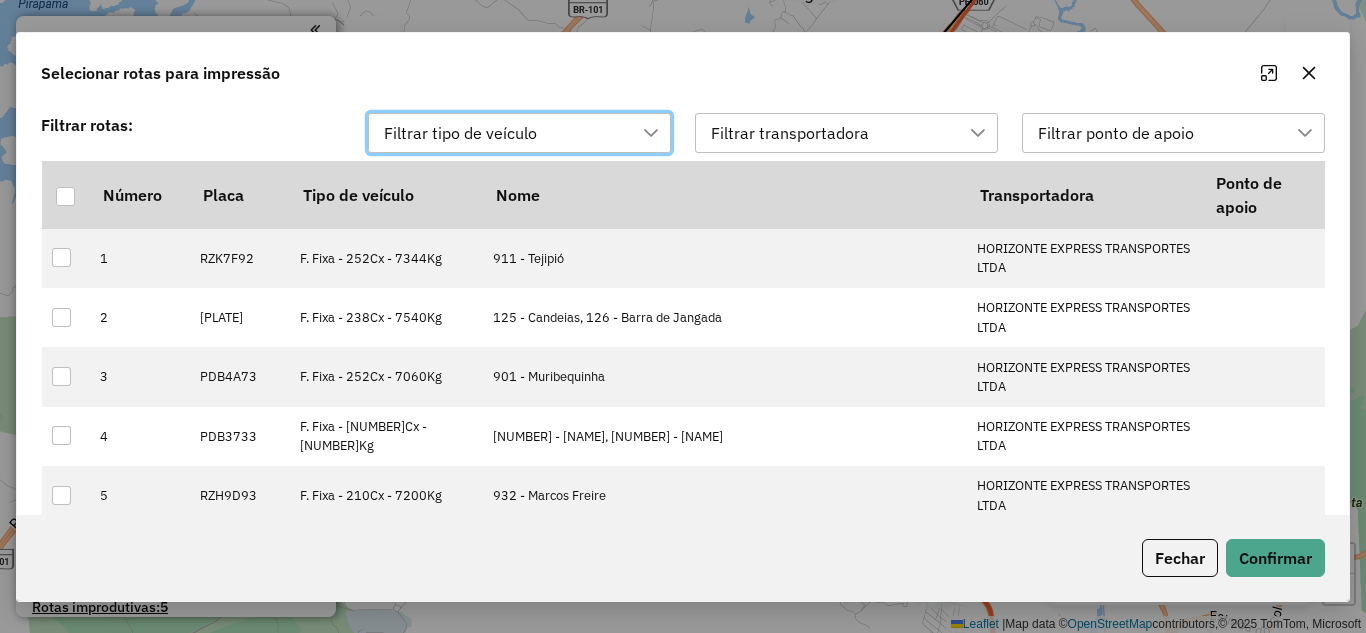 scroll, scrollTop: 14, scrollLeft: 91, axis: both 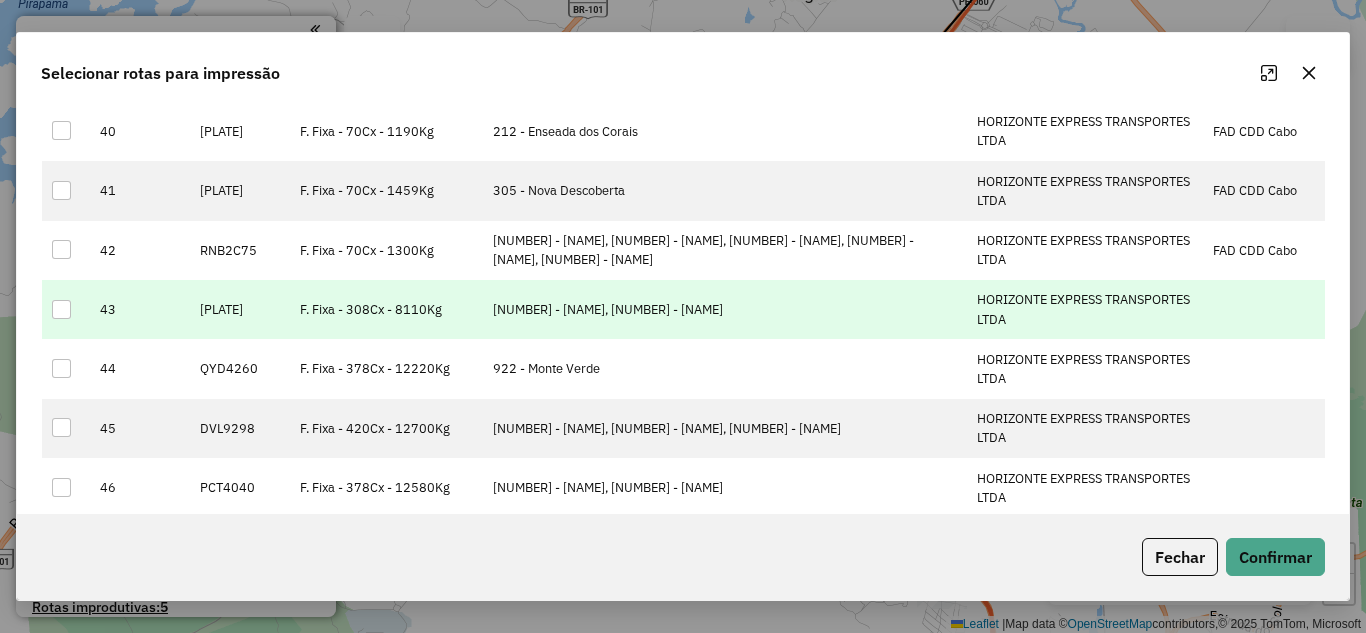 click at bounding box center [61, 309] 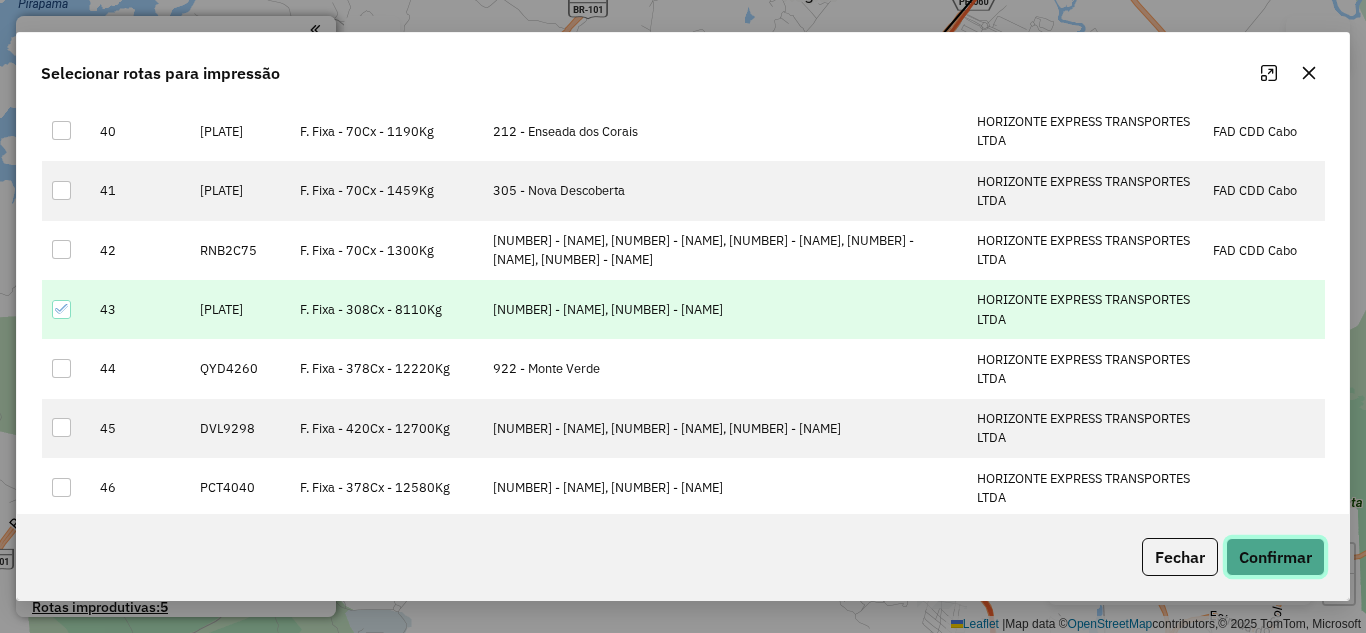 click on "Confirmar" 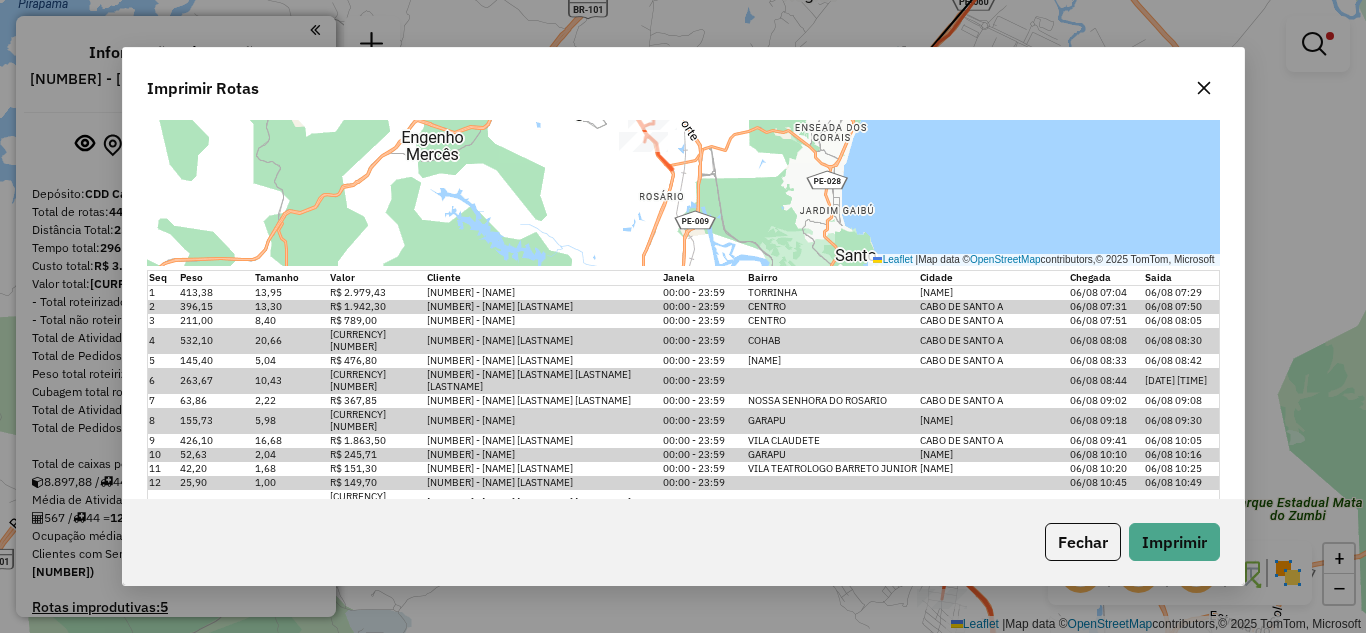 scroll, scrollTop: 400, scrollLeft: 0, axis: vertical 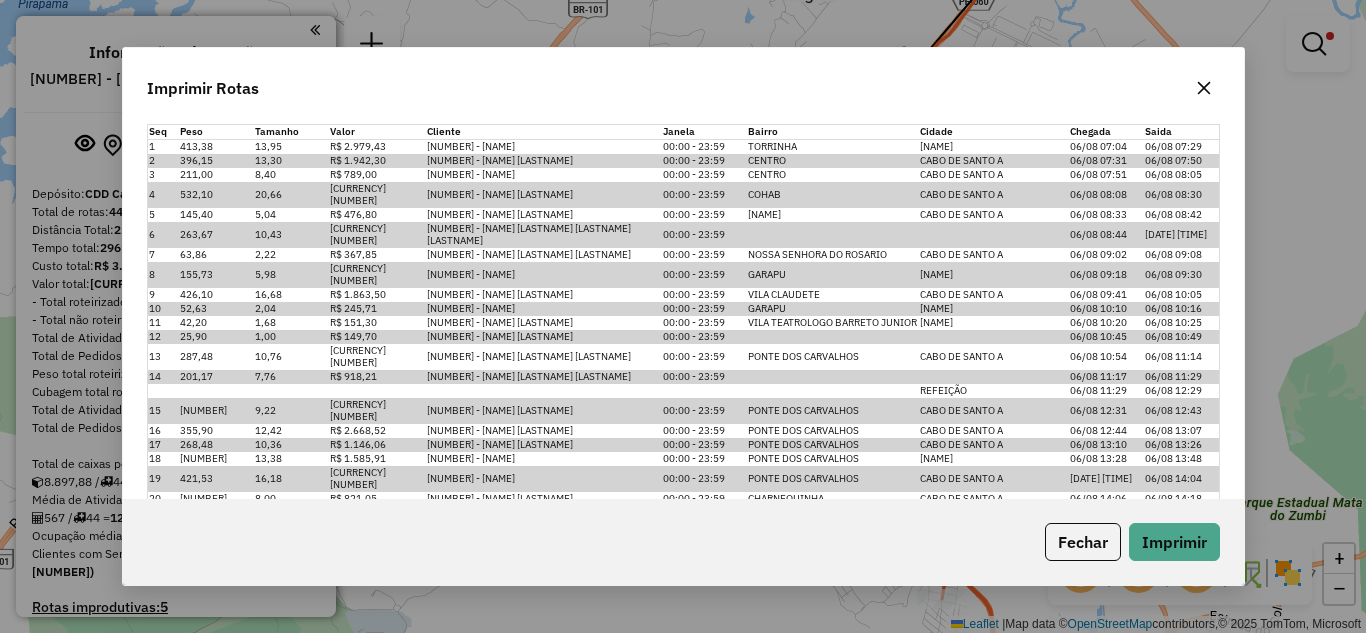 click on "Impressão da rota: [NUMBER] - [NAME], [NUMBER] - [NAME]   Motorista: [NAME]  Número: Veículo: Distância: Tempo: Paradas: Peso (kg): Capacidade: Valor: Saída - Chegada: [PLATE]  [NUMBER]   [NUMBER]  [NUMBER]  [NUMBER]  [NUMBER]  [NUMBER]   [CURRENCY] [NUMBER]   [DATE] [TIME] - [DATE] [TIME]   Leaflet   |  Map data ©  OpenStreetMap  contributors,© 2025 TomTom, Microsoft  Seq   Peso   Tamanho   Valor   Cliente   Janela   Bairro   Cidade   Chegada   Saida  1 [NUMBER] [NUMBER] [CURRENCY] [NUMBER] [NUMBER] - [NAME]  [TIME] - [TIME]  [NAME]  [NAME]  [DATE] [TIME] [DATE] [TIME] 2 [NUMBER] [NUMBER] [CURRENCY] [NUMBER] [NUMBER] - [NAME]  [TIME] - [TIME]  [NAME]  [NAME]  [DATE] [TIME] [DATE] [TIME] 3 [NUMBER] [NUMBER] [CURRENCY] [NUMBER] [NUMBER] - [NAME]  [TIME] - [TIME]  [NAME]  [NAME]  [DATE] [TIME] [DATE] [TIME] 4 [NUMBER] [NUMBER] [CURRENCY] [NUMBER] [NUMBER] - [NAME]  [TIME] - [TIME]  [NAME]  [NAME]  [DATE] [TIME] [DATE] [TIME] 5 [NUMBER] [NUMBER] [CURRENCY] [NUMBER] [NUMBER] - [NAME] [NAME] 6" 